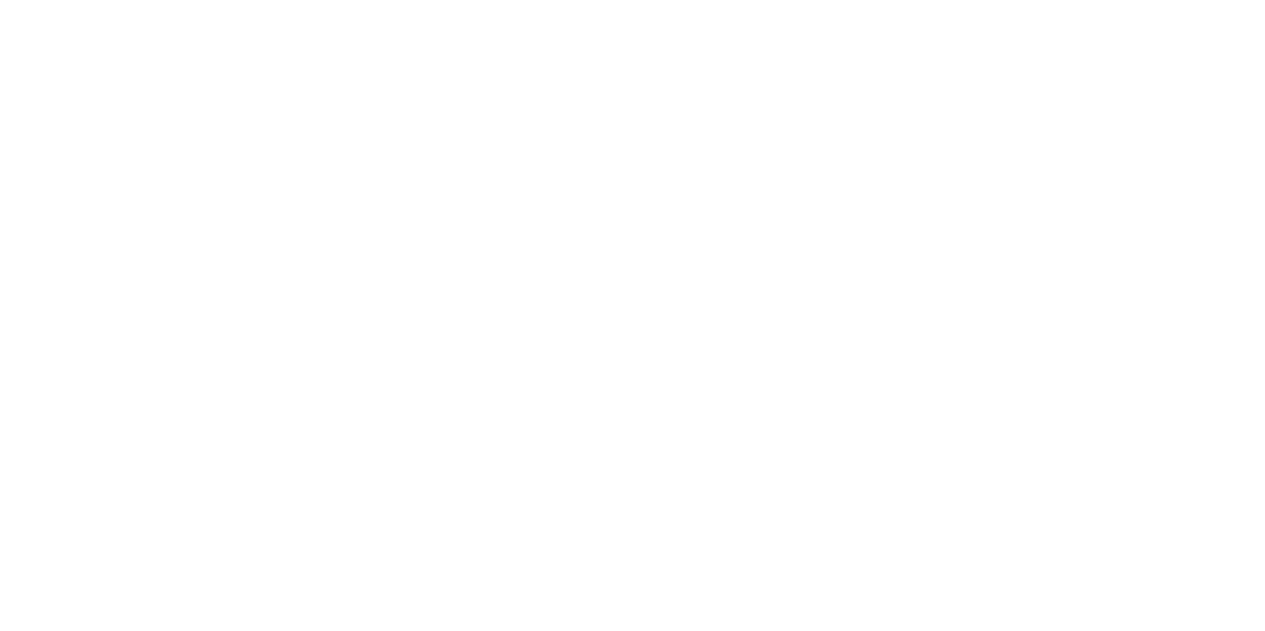 scroll, scrollTop: 0, scrollLeft: 0, axis: both 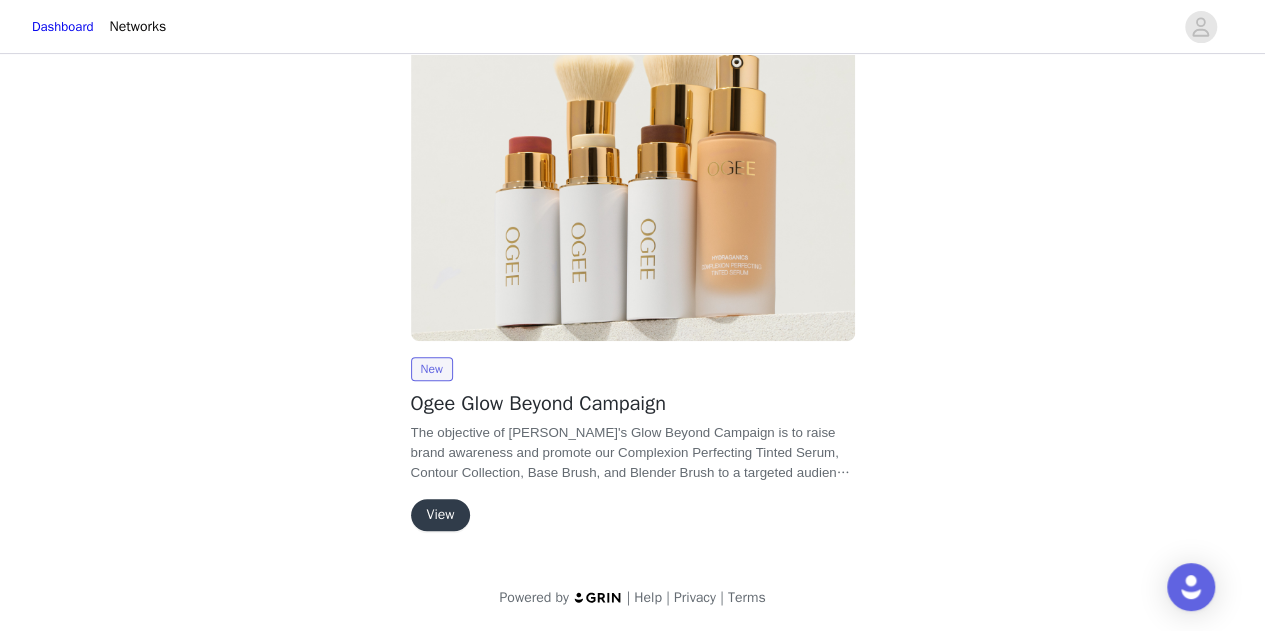 click on "View" at bounding box center (441, 515) 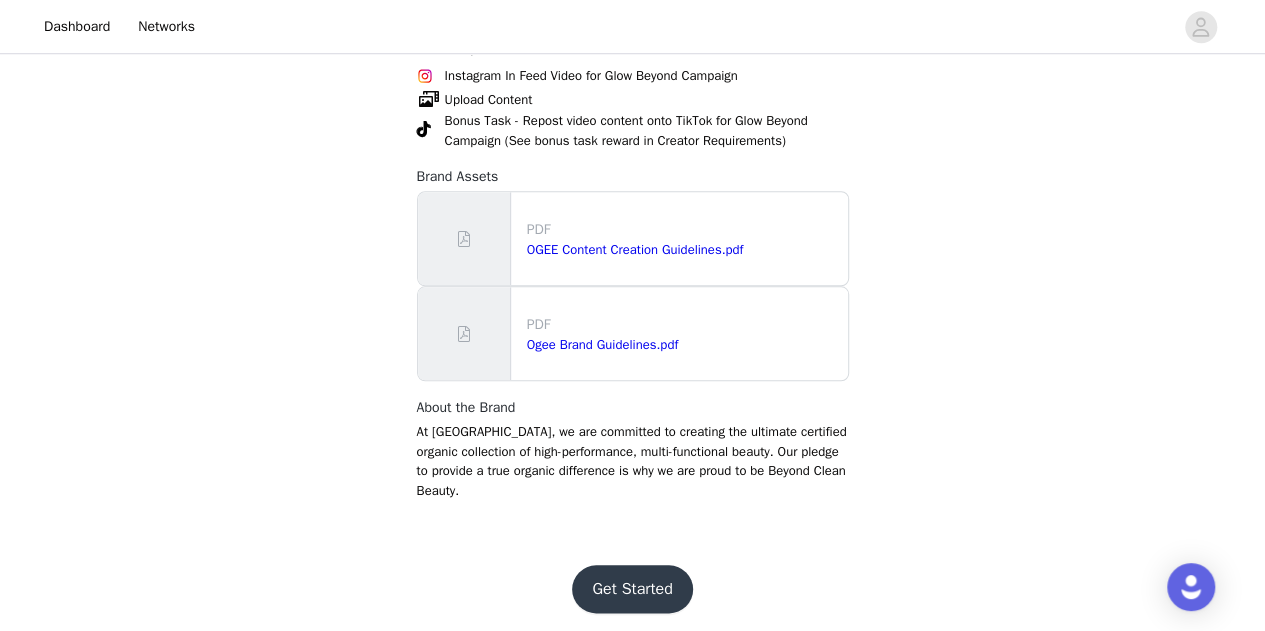 scroll, scrollTop: 853, scrollLeft: 0, axis: vertical 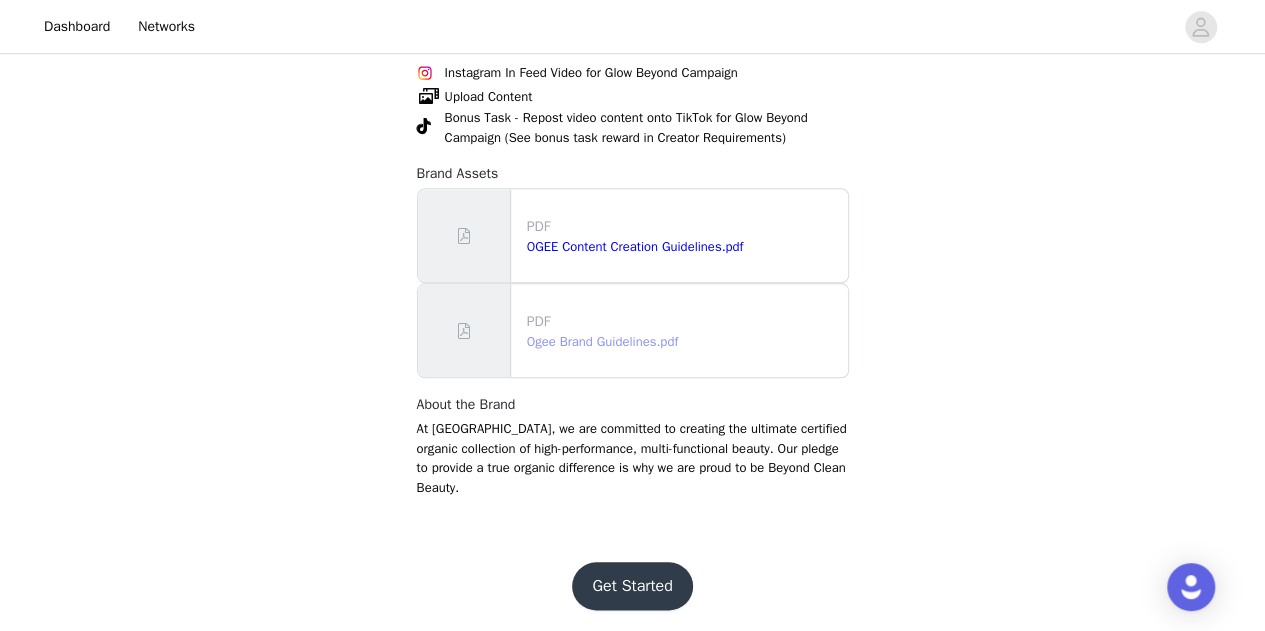 click on "Ogee Brand Guidelines.pdf" at bounding box center [603, 341] 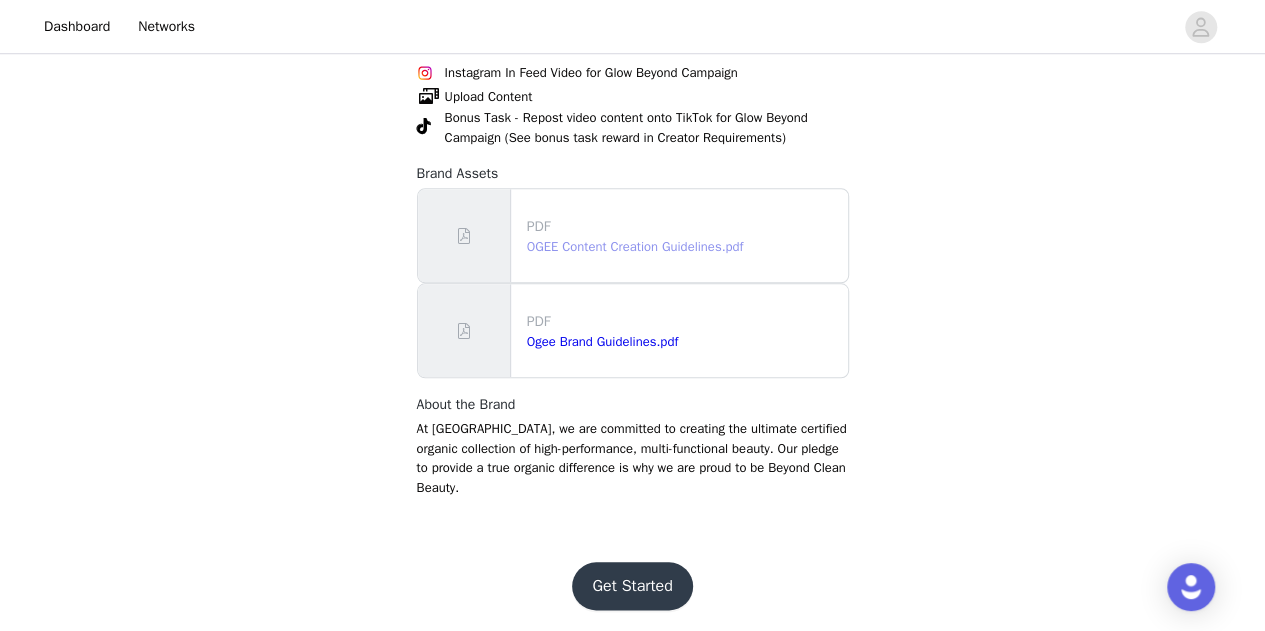 click on "OGEE Content Creation Guidelines.pdf" at bounding box center [635, 246] 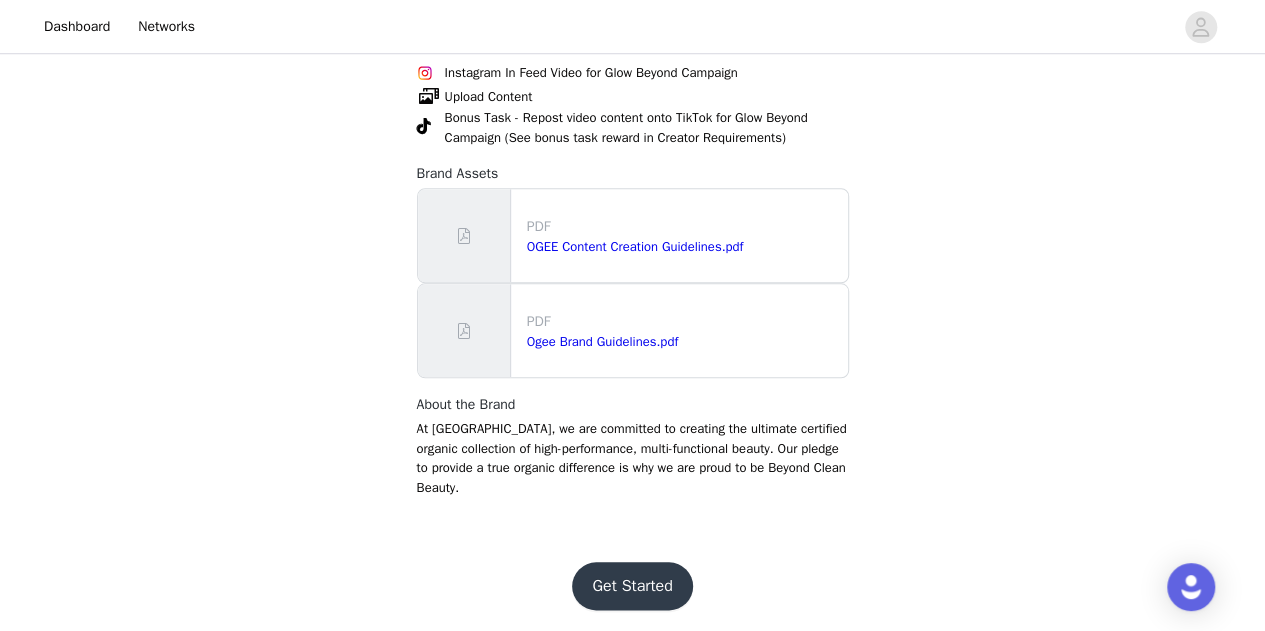 click on "Get Started" at bounding box center (632, 586) 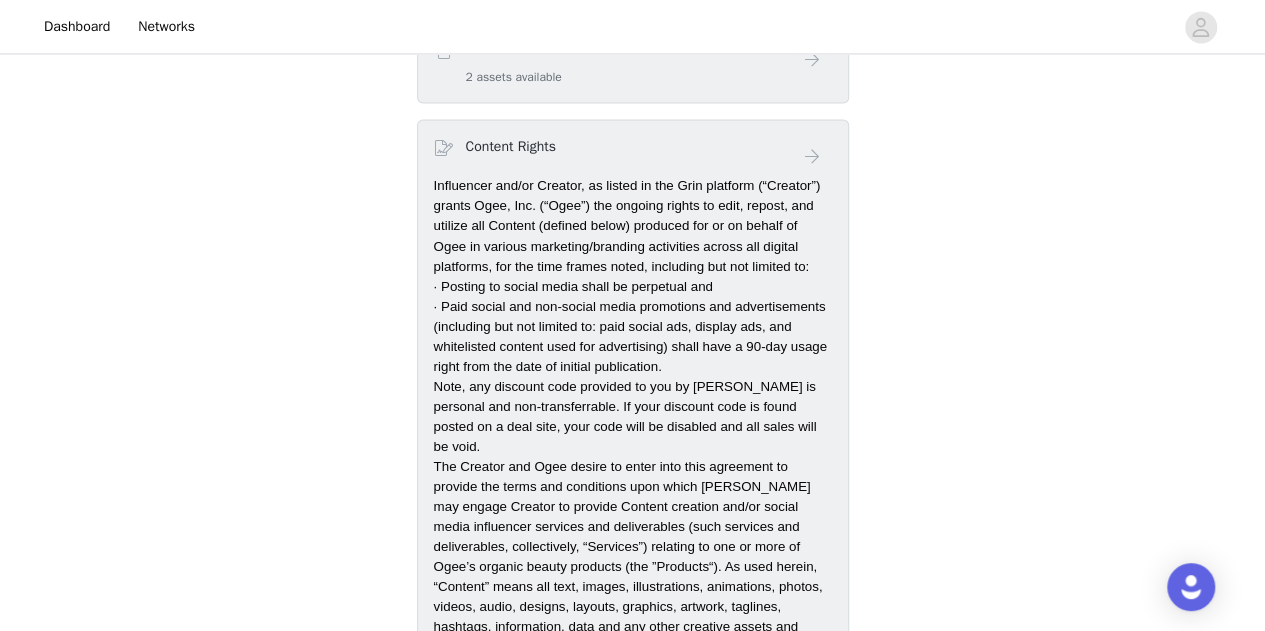 scroll, scrollTop: 1523, scrollLeft: 0, axis: vertical 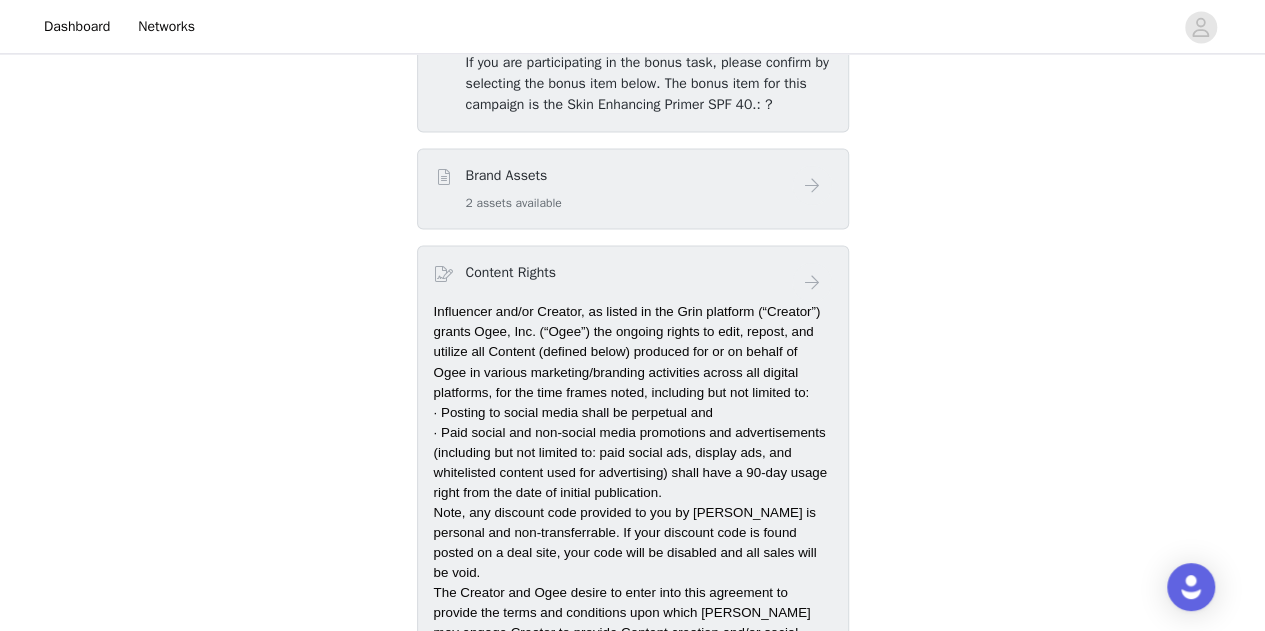 click on "Content Rights" at bounding box center [613, 276] 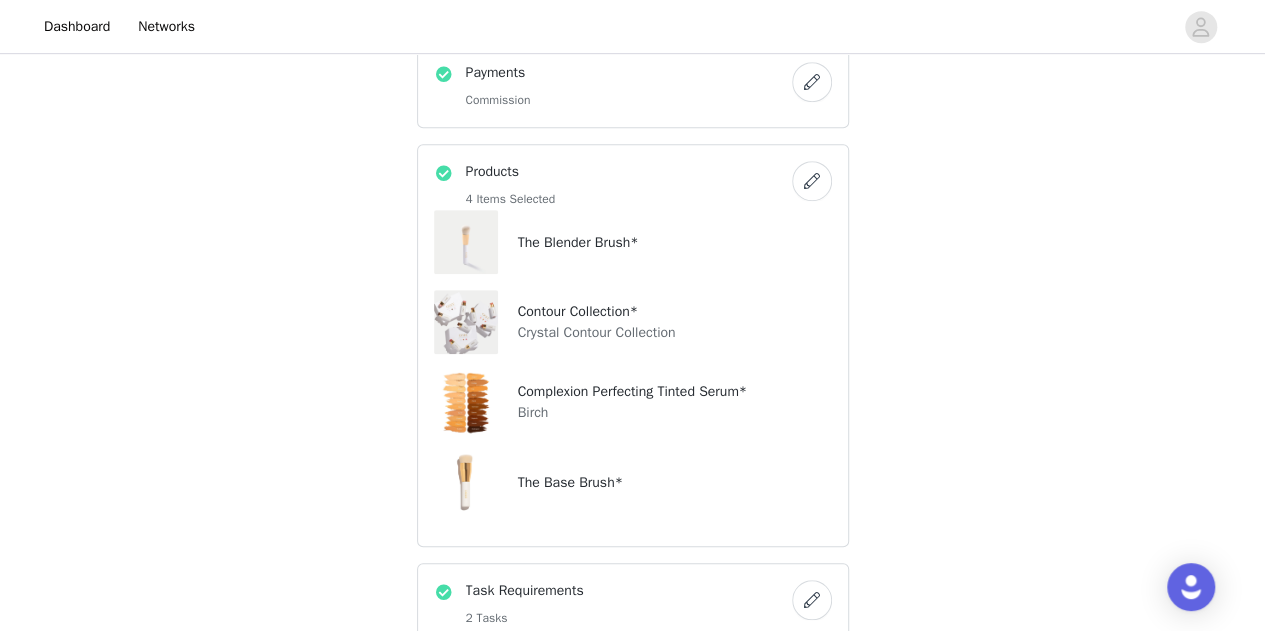 scroll, scrollTop: 620, scrollLeft: 0, axis: vertical 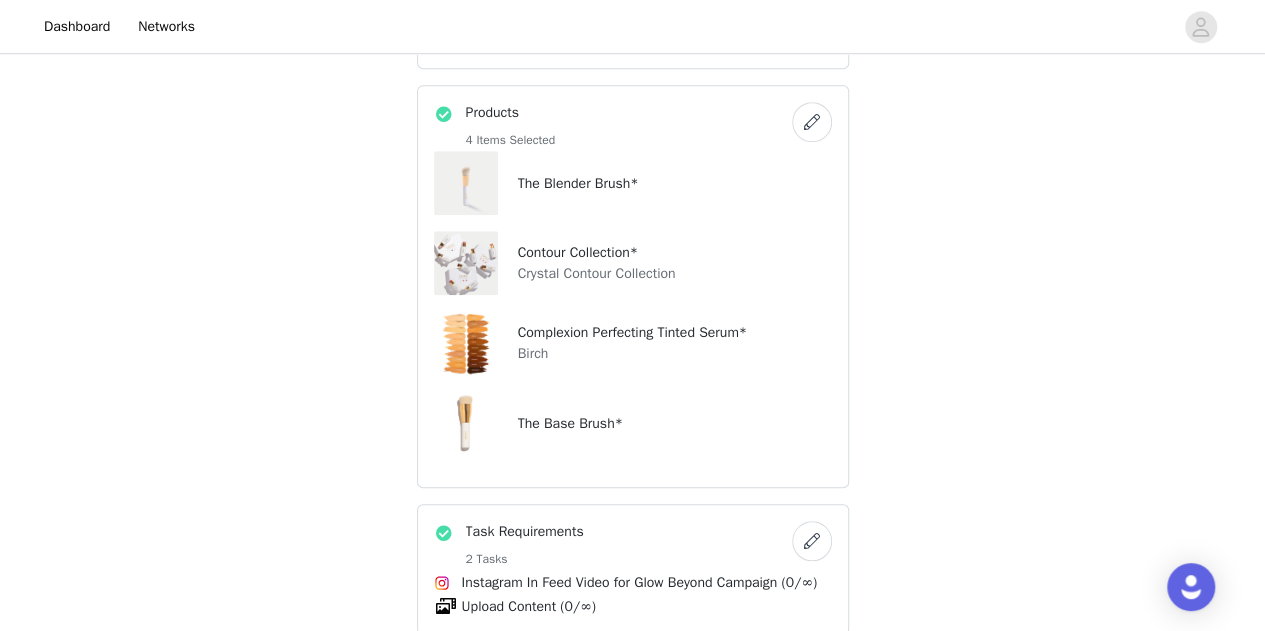 click at bounding box center [812, 122] 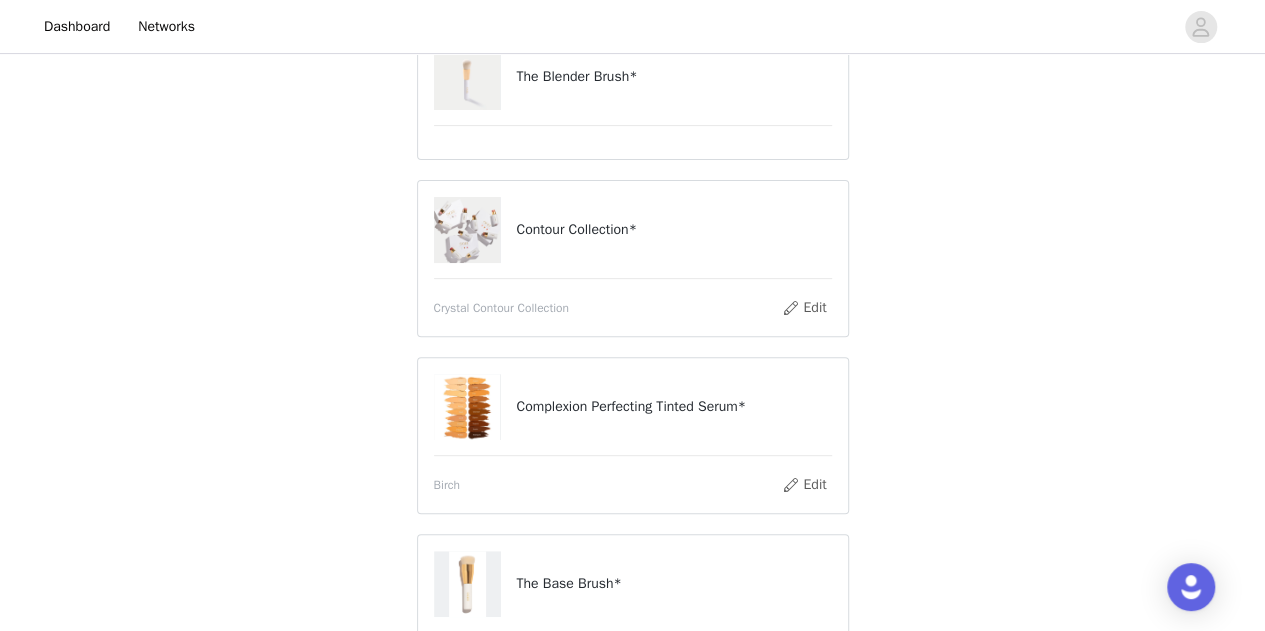 scroll, scrollTop: 238, scrollLeft: 0, axis: vertical 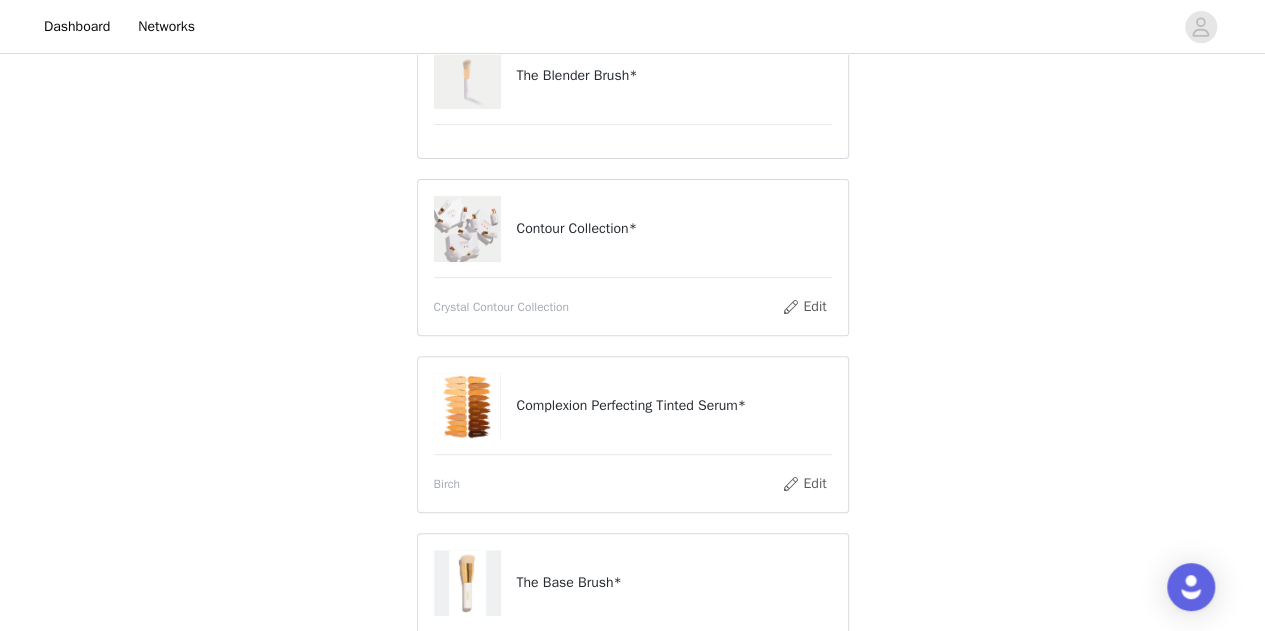 click on "Complexion Perfecting Tinted Serum*" at bounding box center [633, 406] 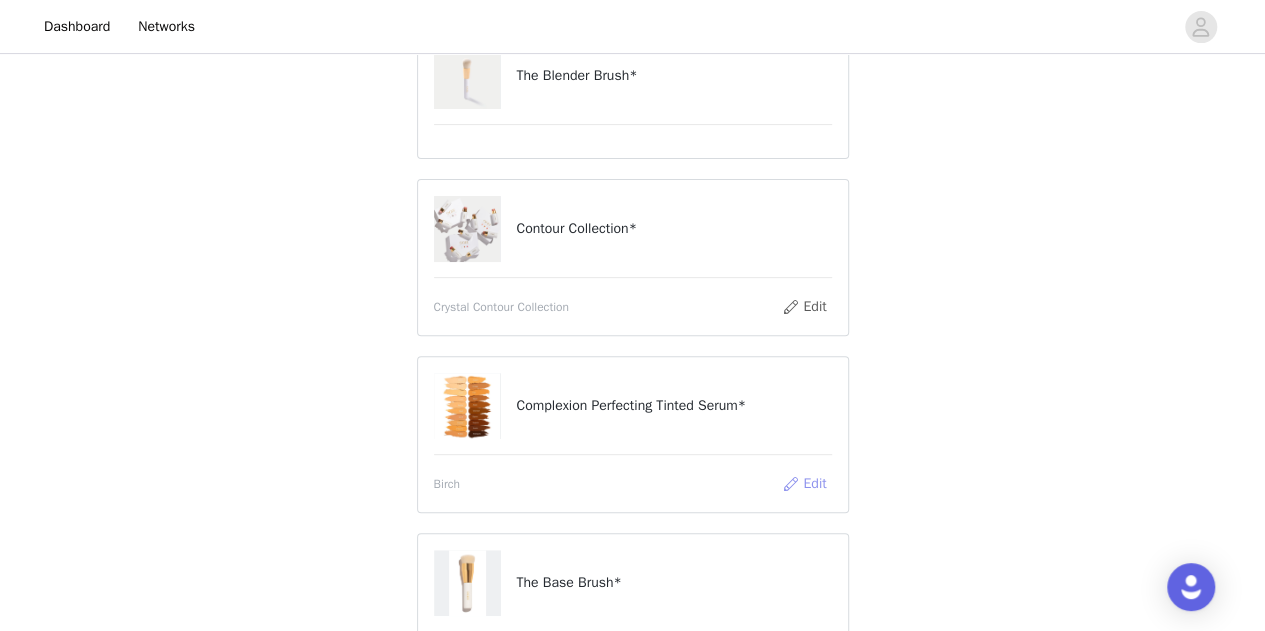 click on "Edit" at bounding box center (804, 484) 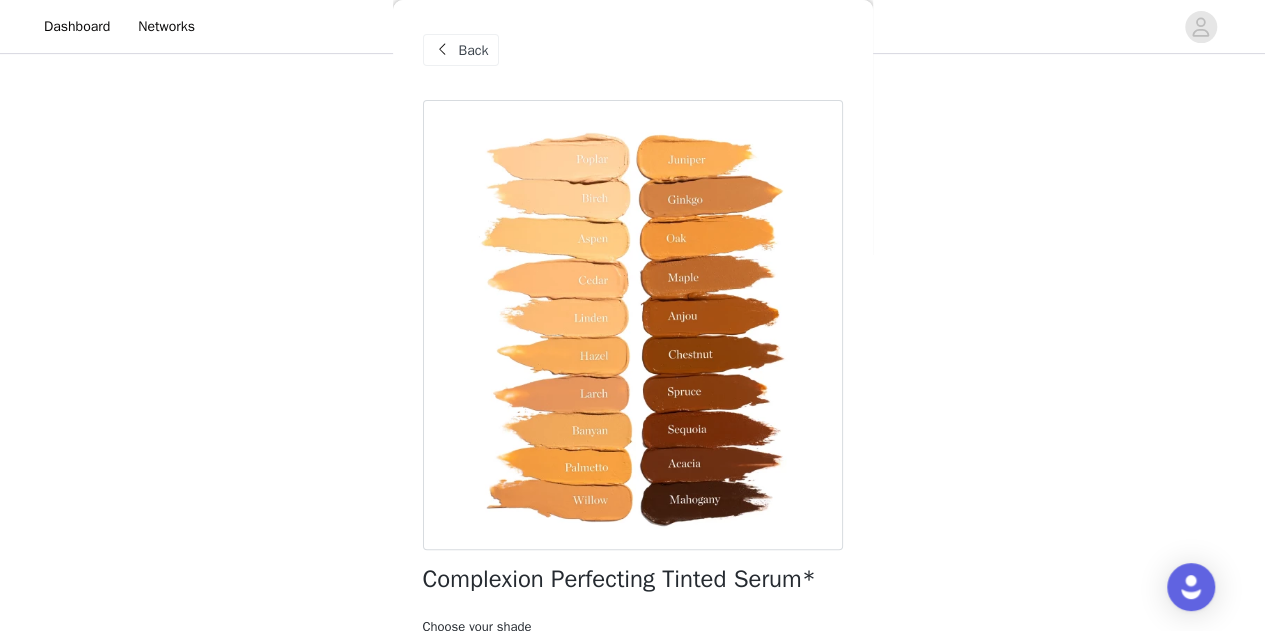 scroll, scrollTop: 457, scrollLeft: 0, axis: vertical 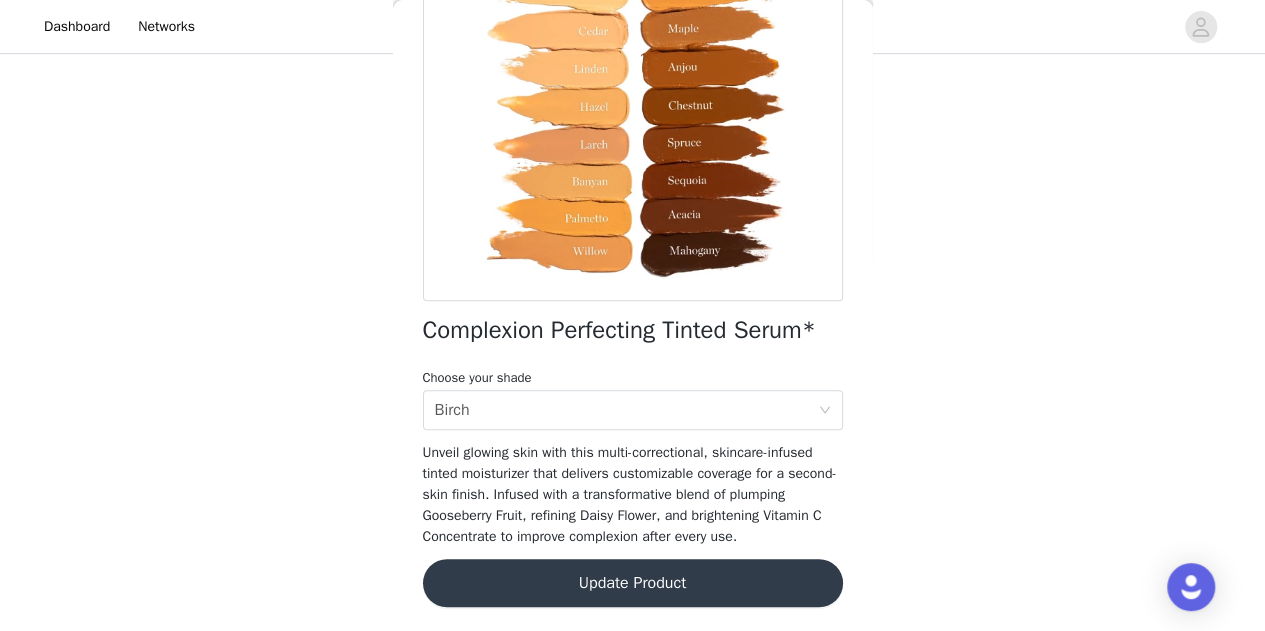 click on "Update Product" at bounding box center (633, 583) 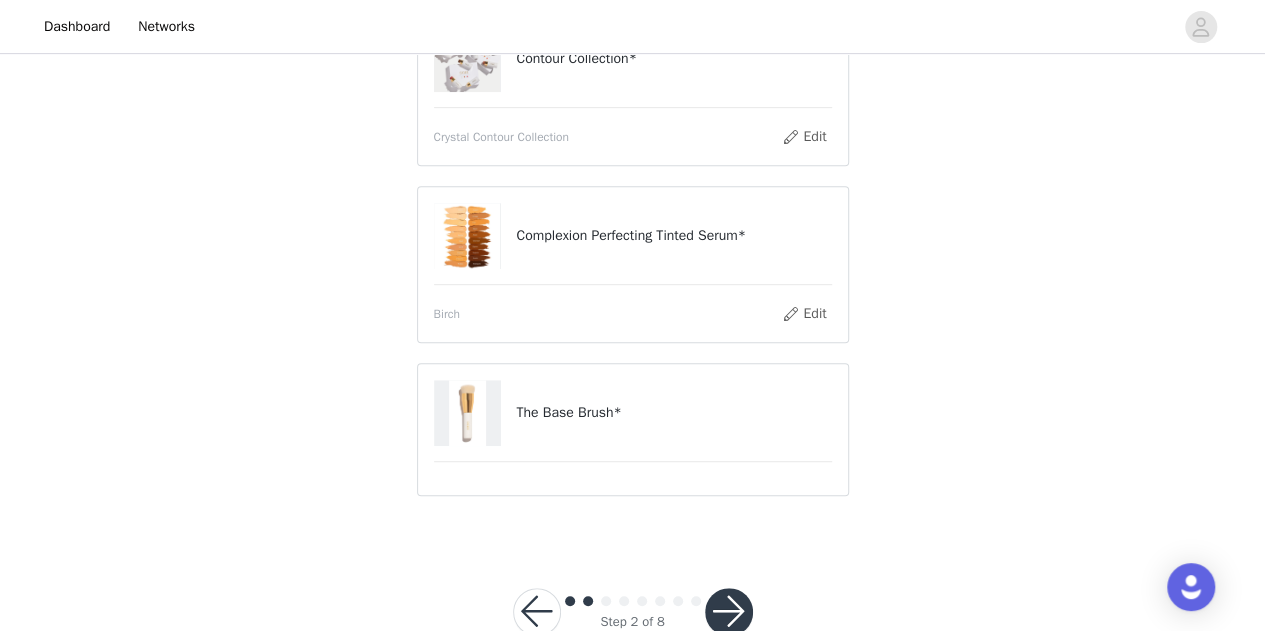 scroll, scrollTop: 457, scrollLeft: 0, axis: vertical 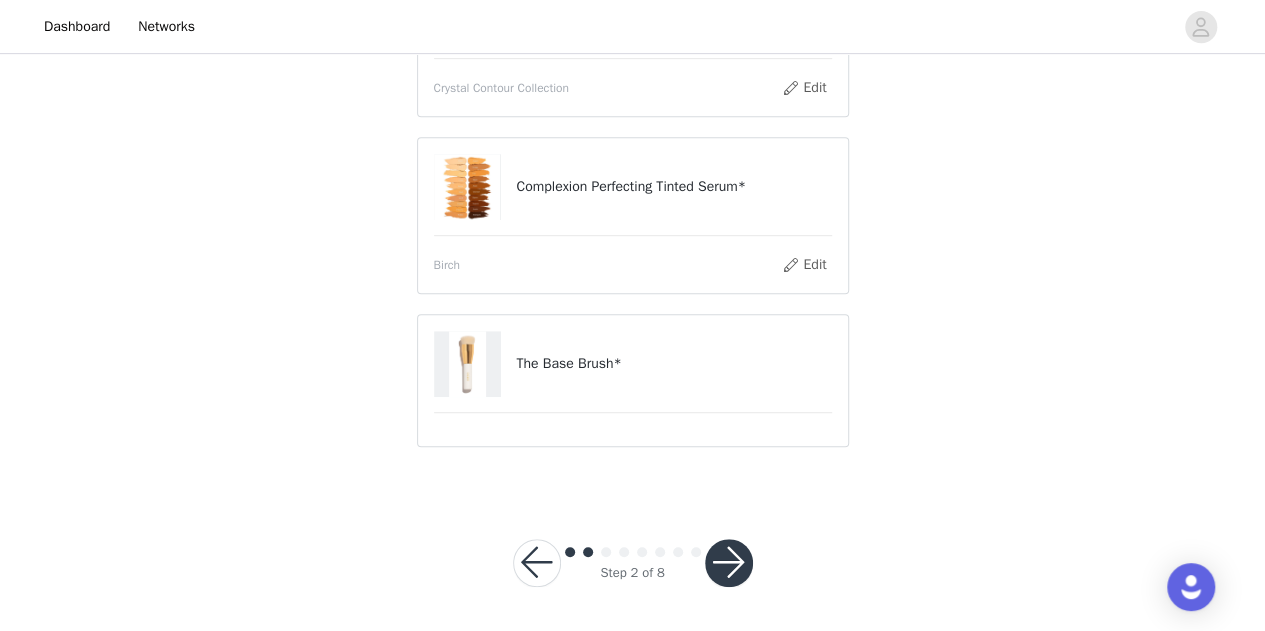 click at bounding box center (729, 563) 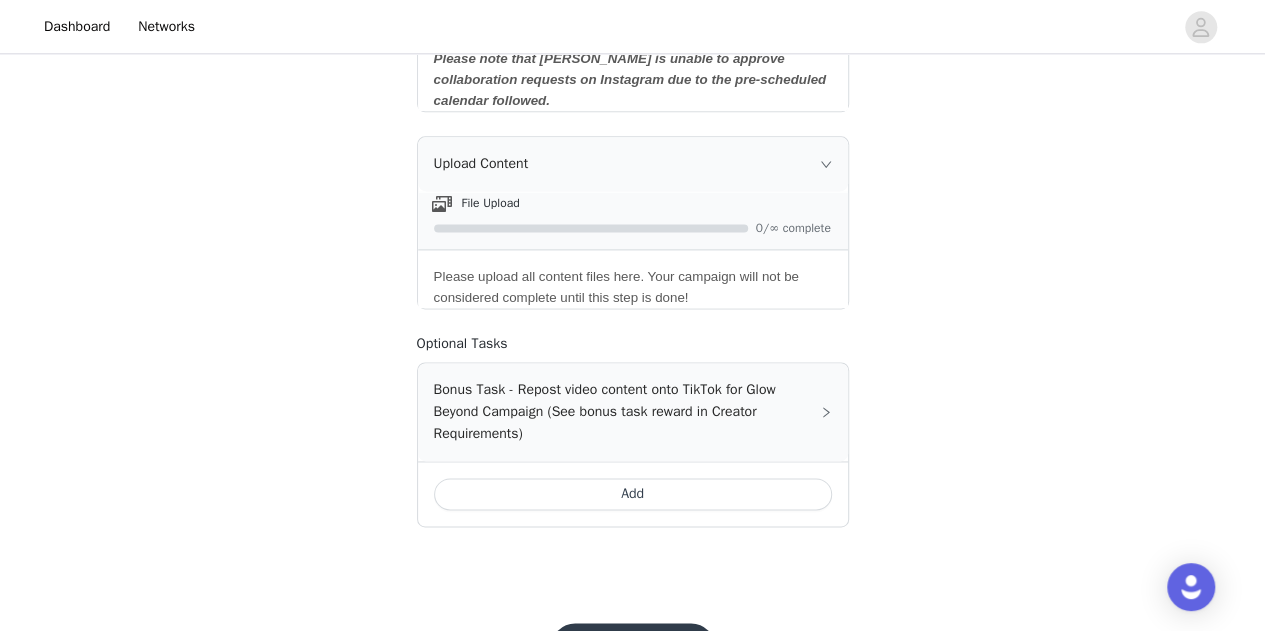 scroll, scrollTop: 1325, scrollLeft: 0, axis: vertical 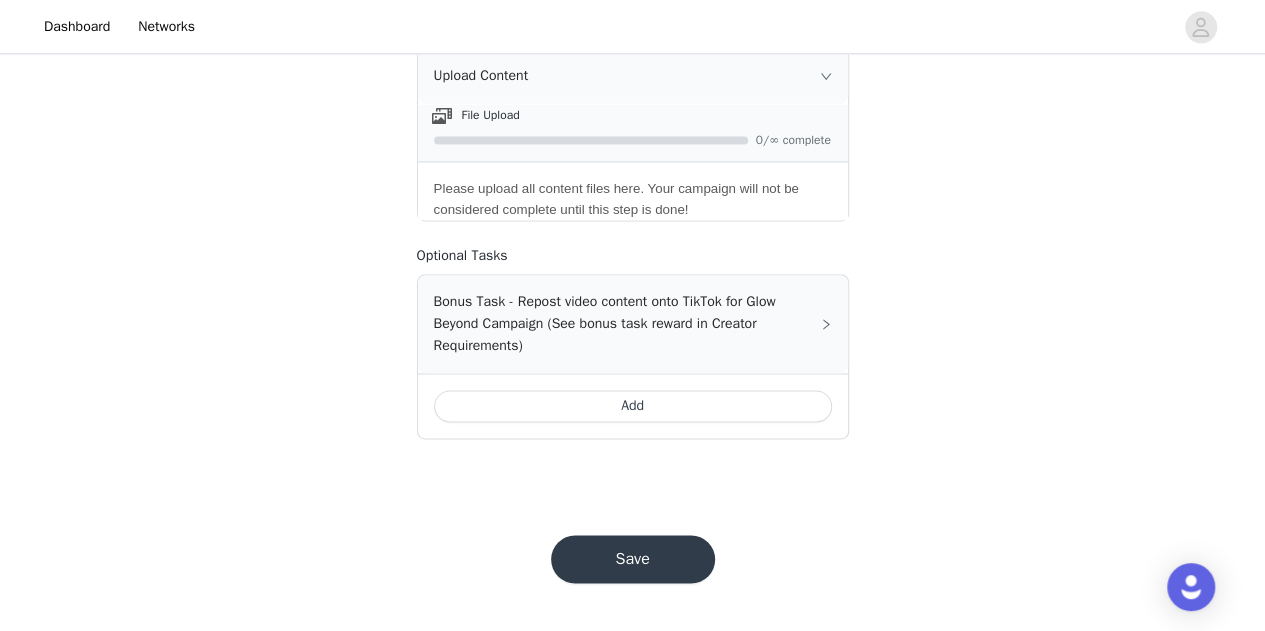 click on "Save" at bounding box center [633, 559] 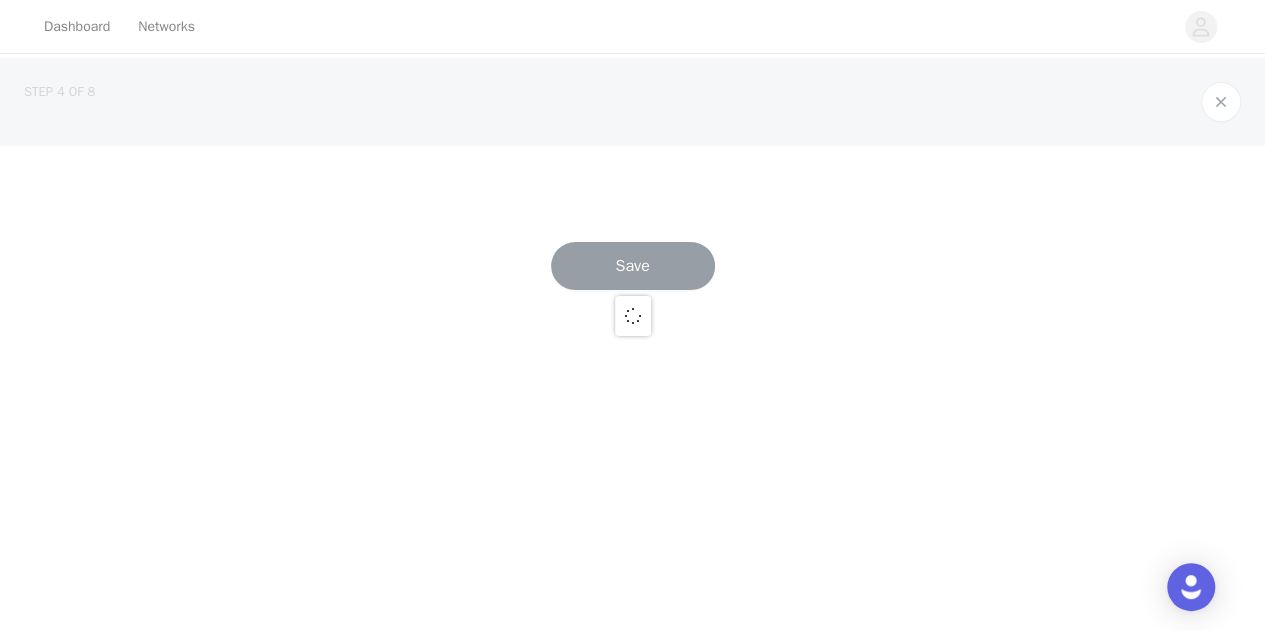 scroll, scrollTop: 0, scrollLeft: 0, axis: both 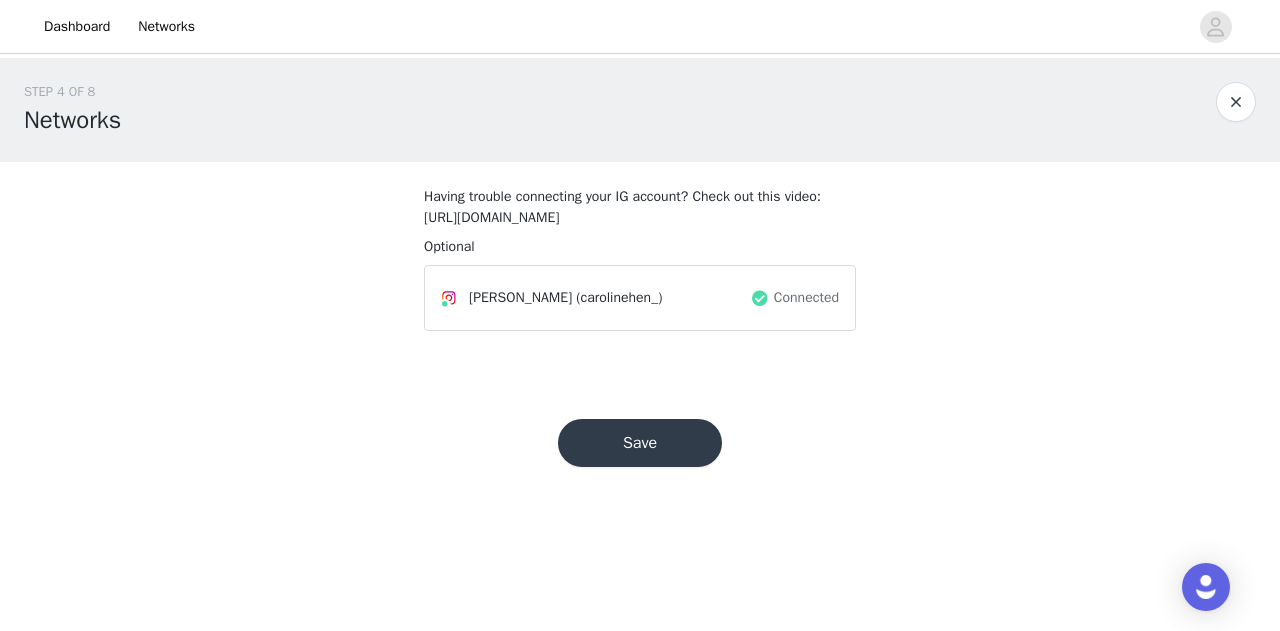click on "Save" at bounding box center (640, 443) 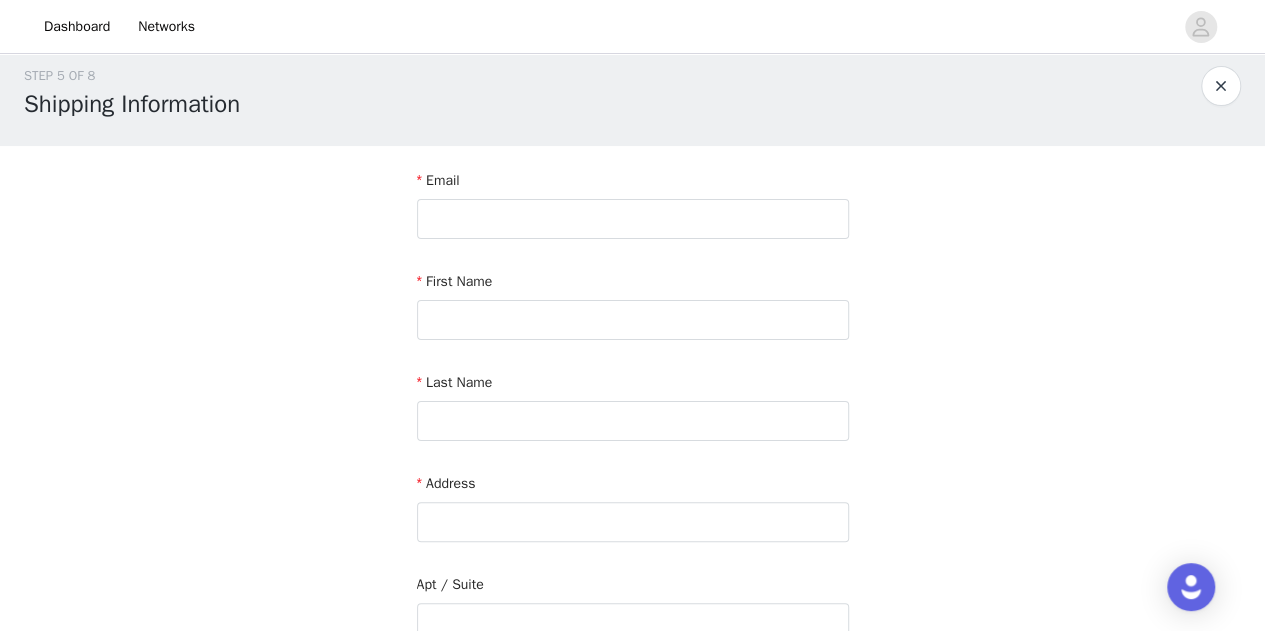 scroll, scrollTop: 0, scrollLeft: 0, axis: both 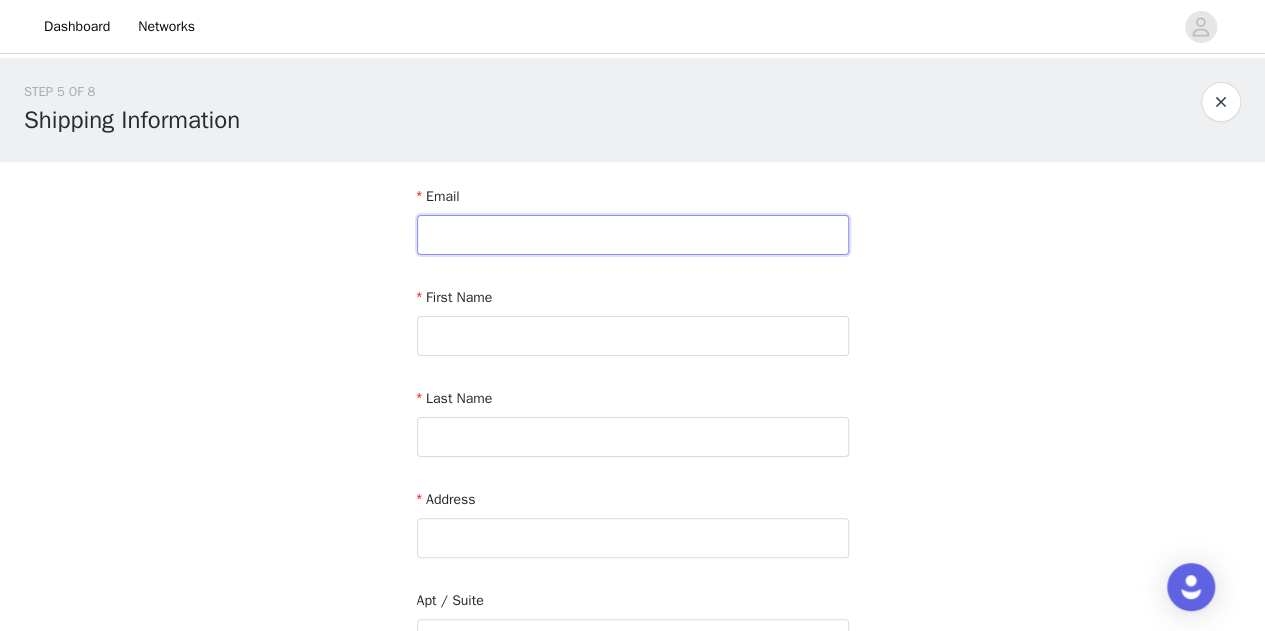 click at bounding box center [633, 235] 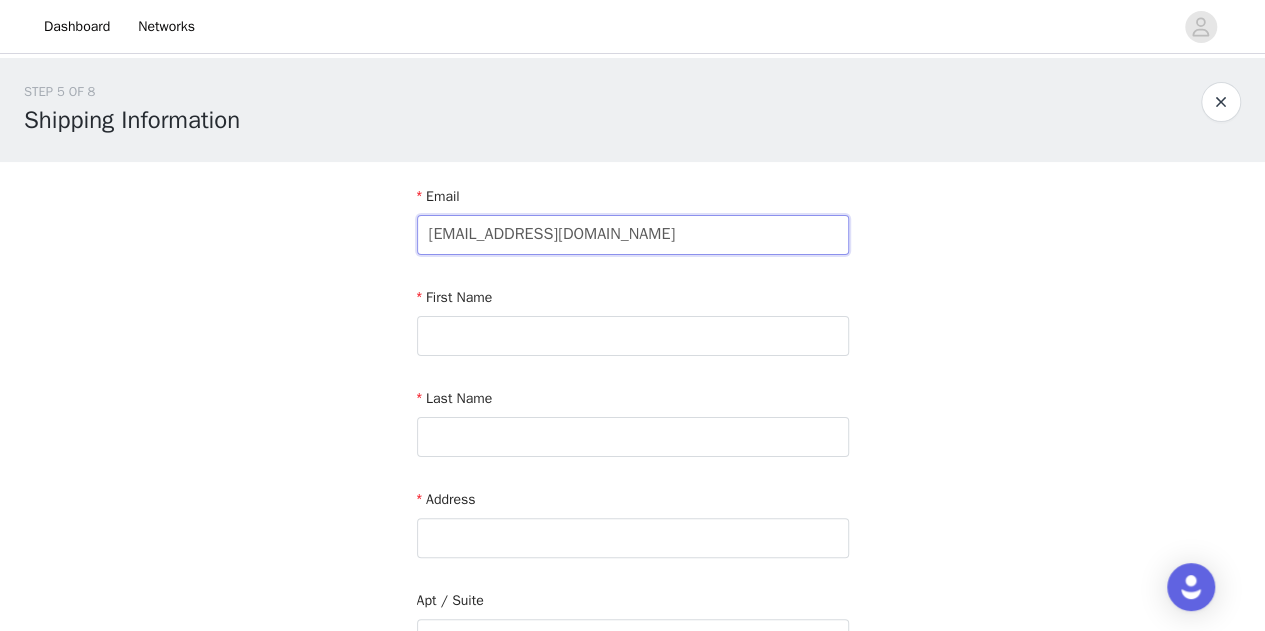 type on "[EMAIL_ADDRESS][DOMAIN_NAME]" 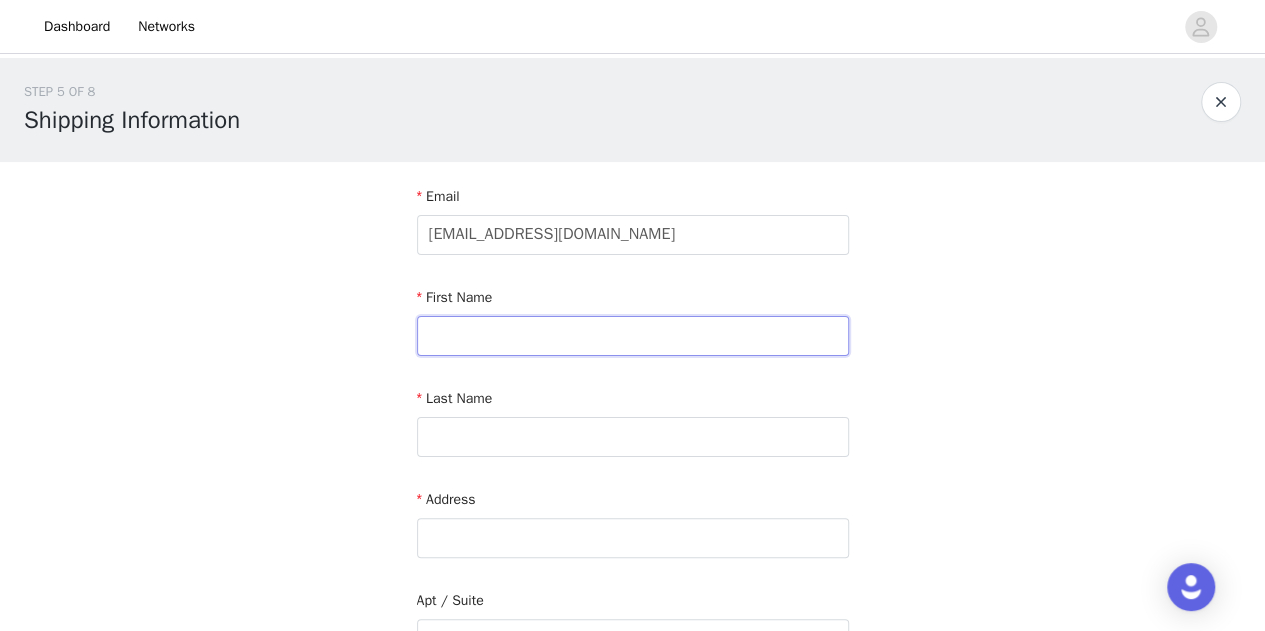 click at bounding box center [633, 336] 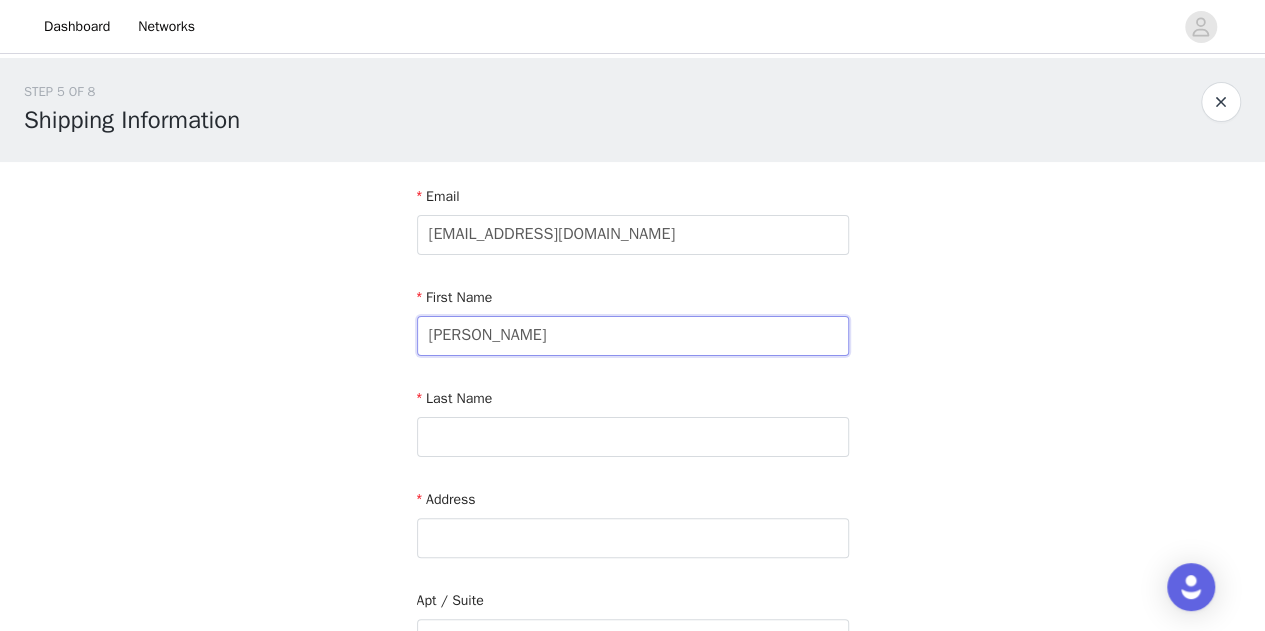 type on "[PERSON_NAME]" 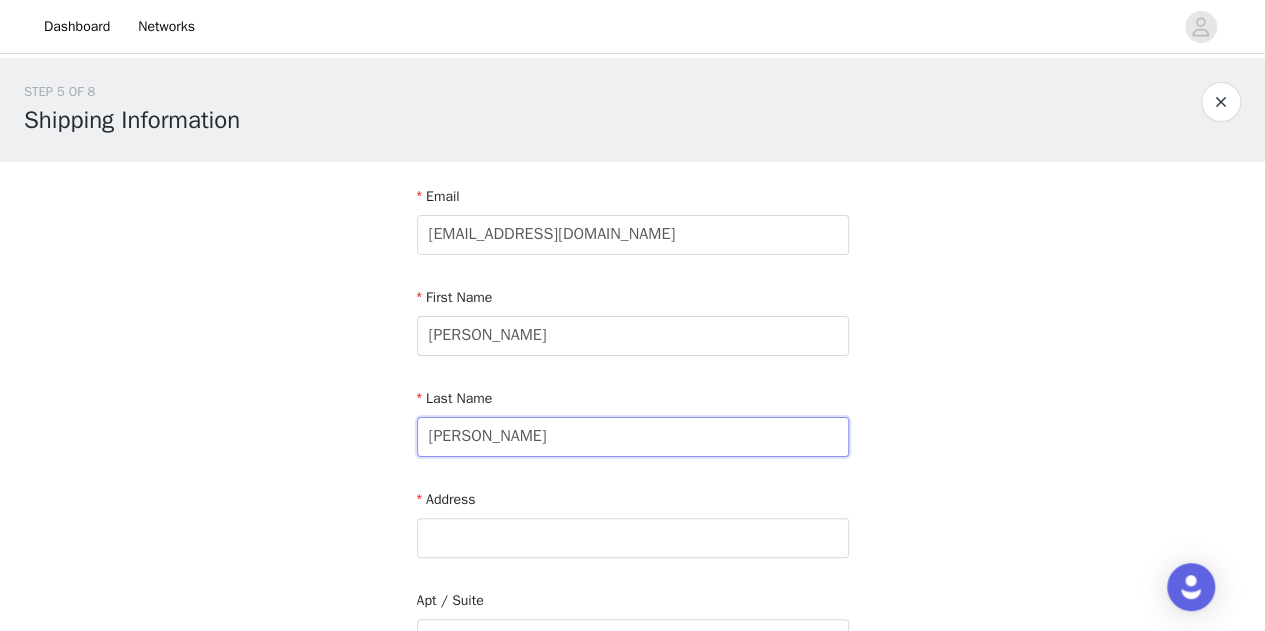type on "[PERSON_NAME]" 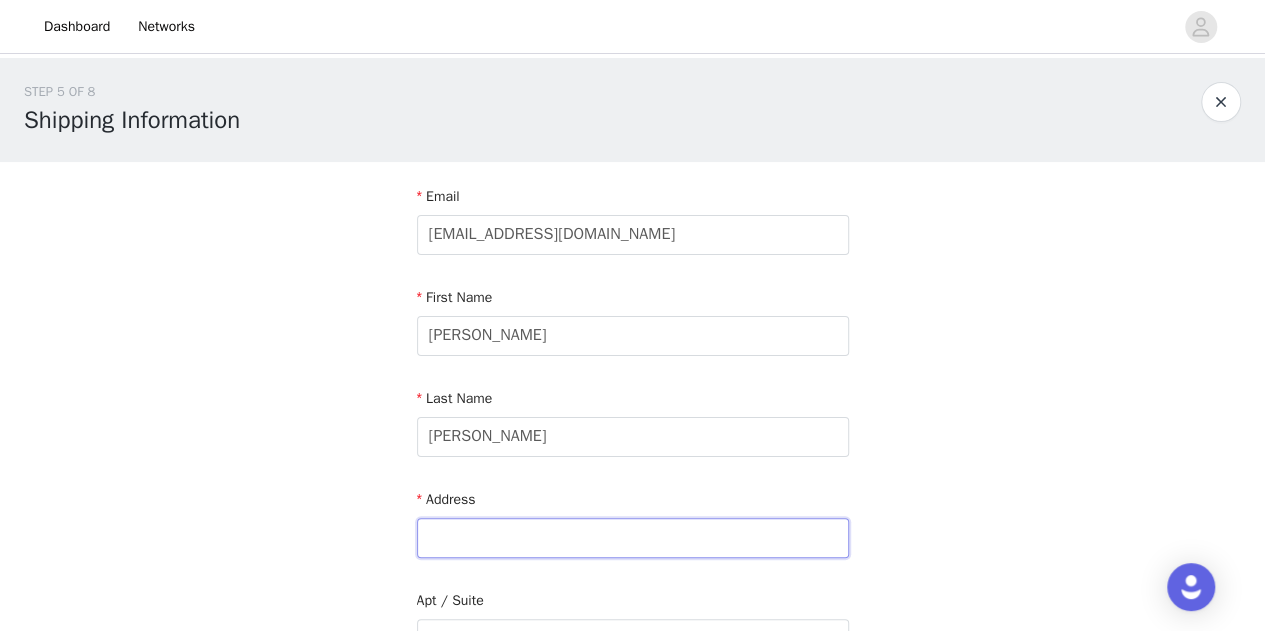 click at bounding box center [633, 538] 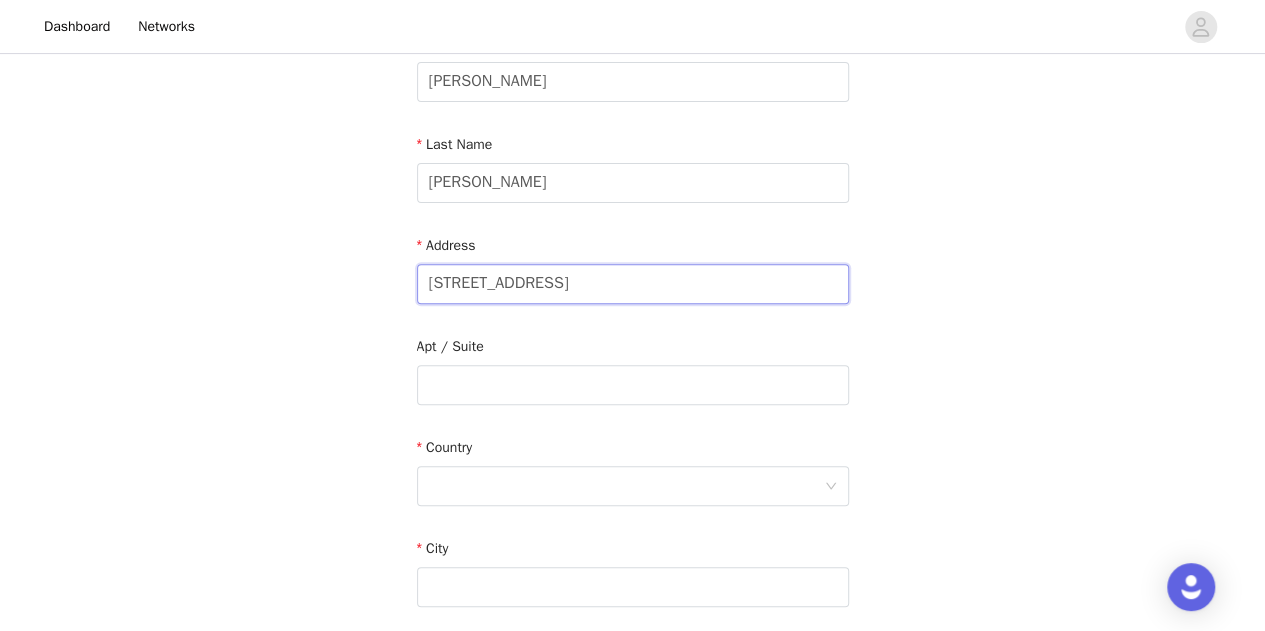 scroll, scrollTop: 260, scrollLeft: 0, axis: vertical 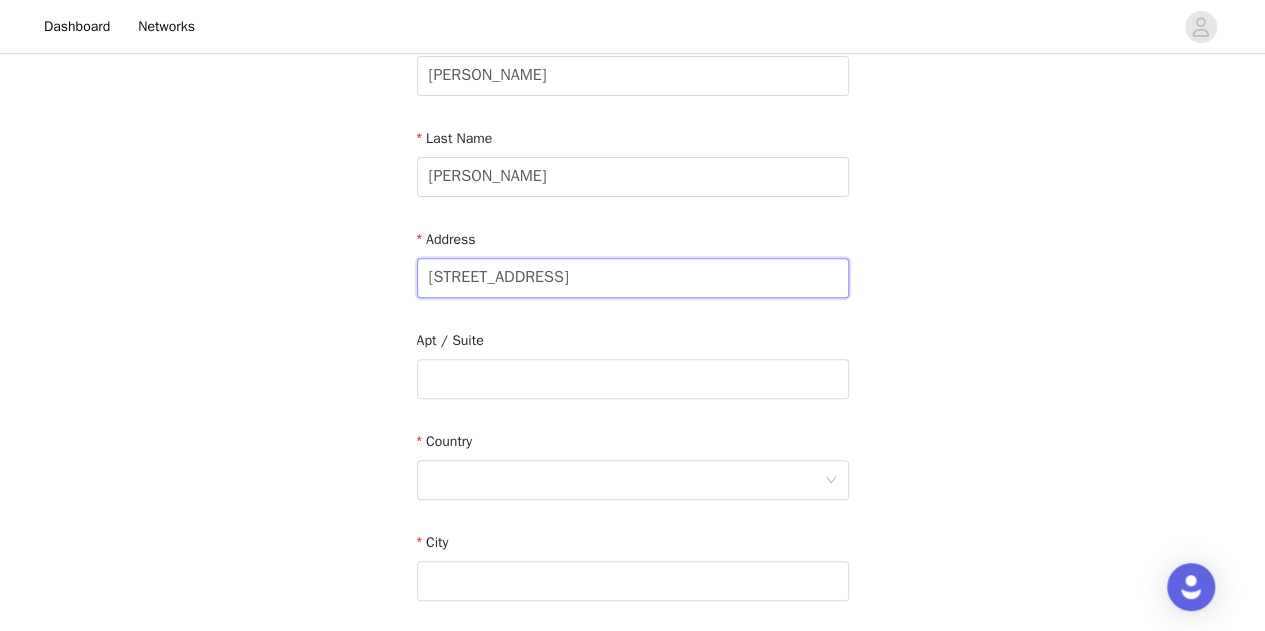 type on "[STREET_ADDRESS]" 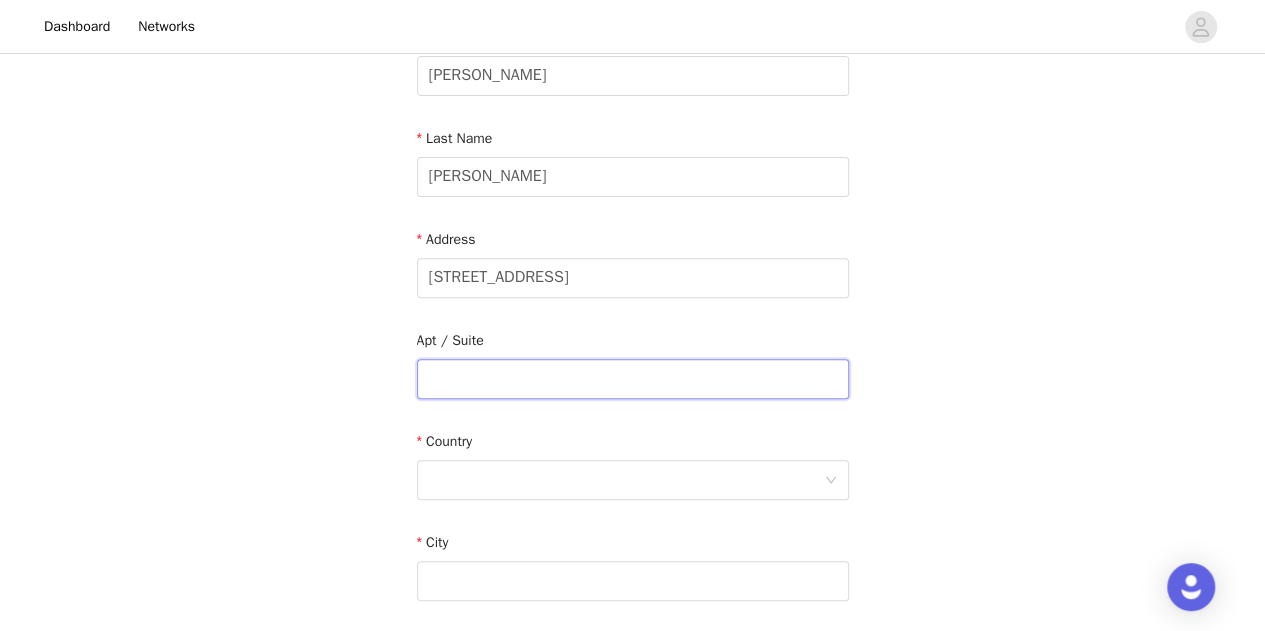 click at bounding box center [633, 379] 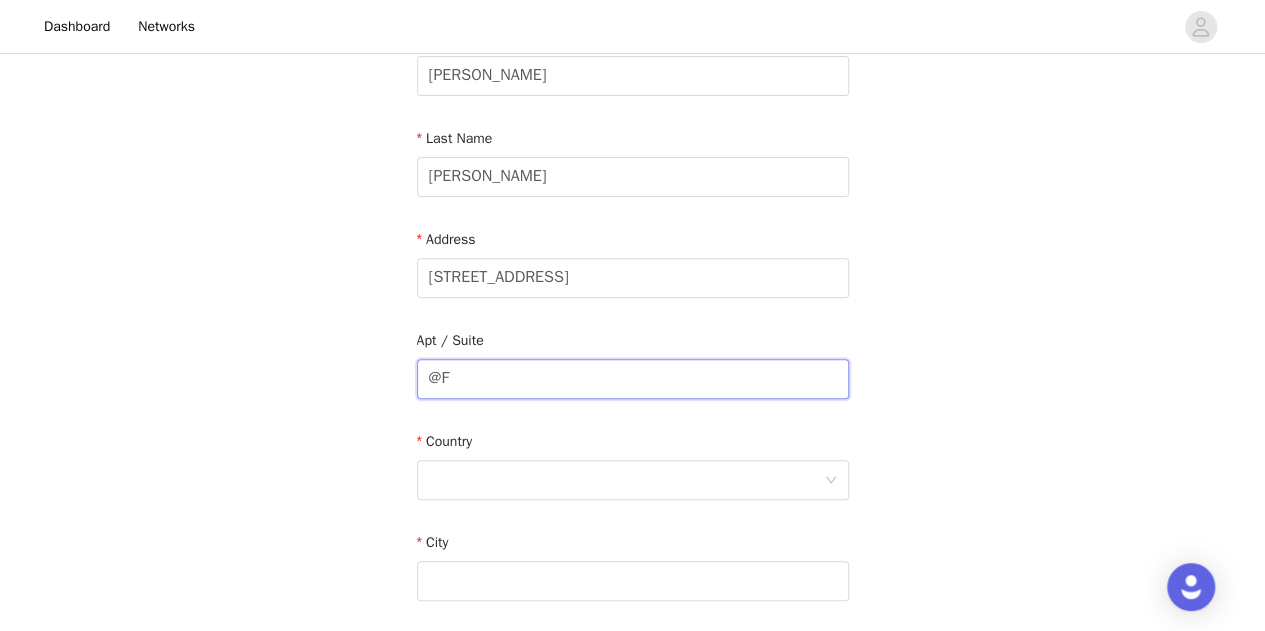 type on "@" 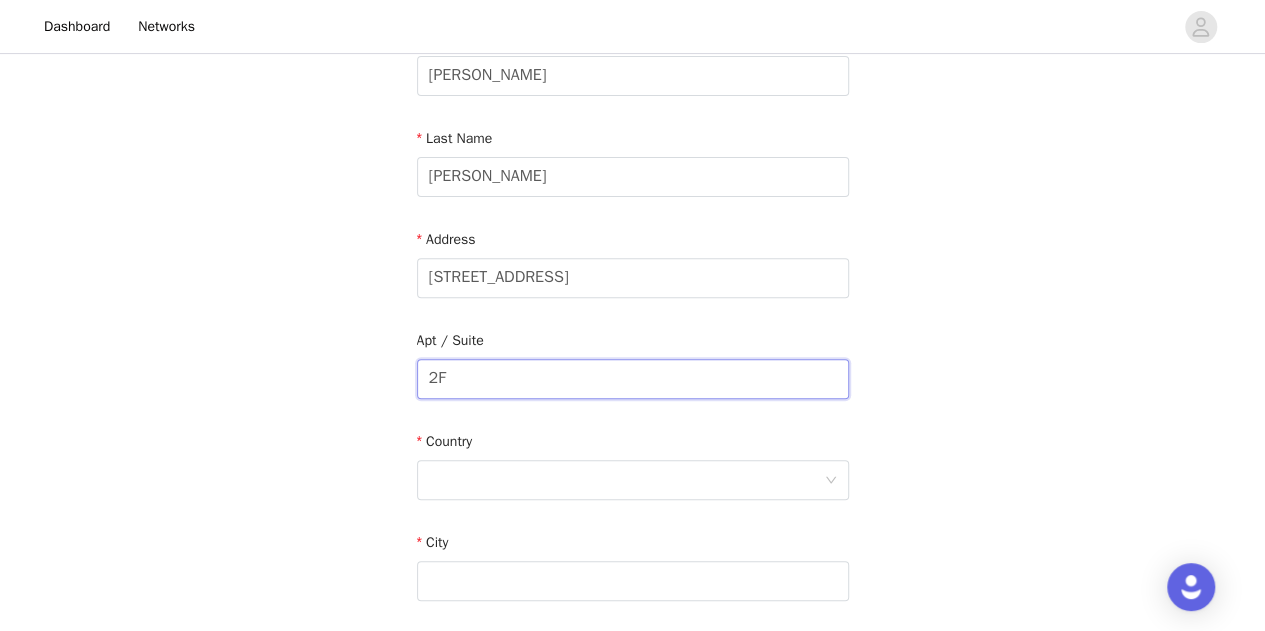 type on "2F" 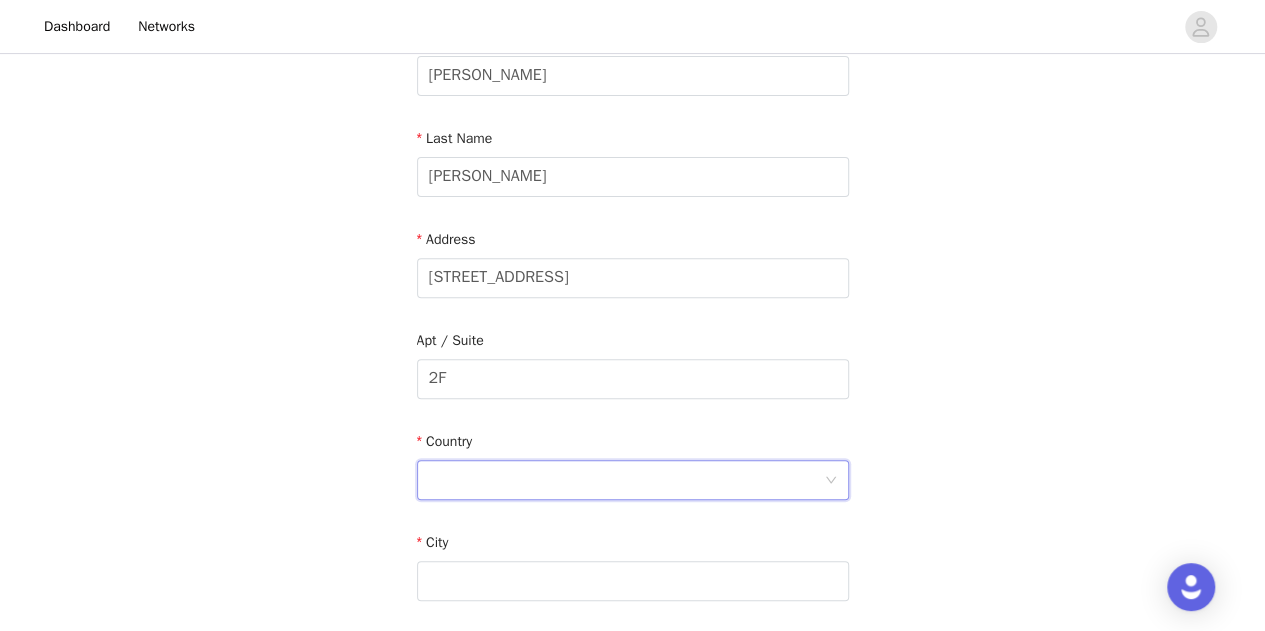 click at bounding box center [626, 480] 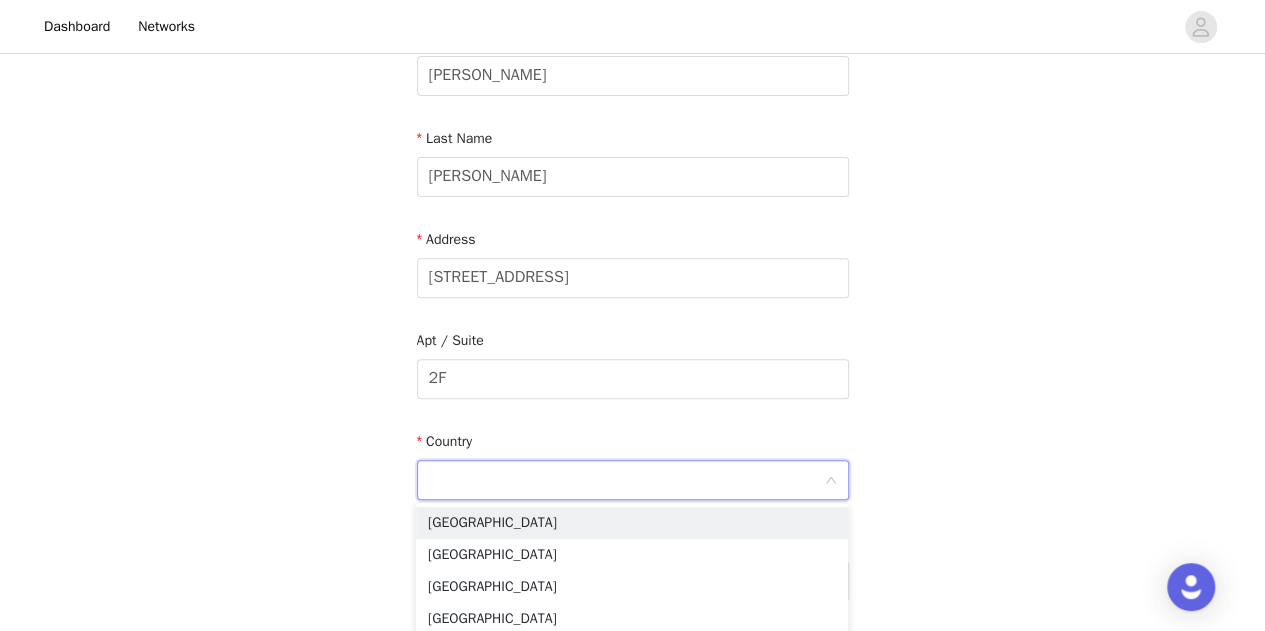 click on "[GEOGRAPHIC_DATA]" at bounding box center [632, 523] 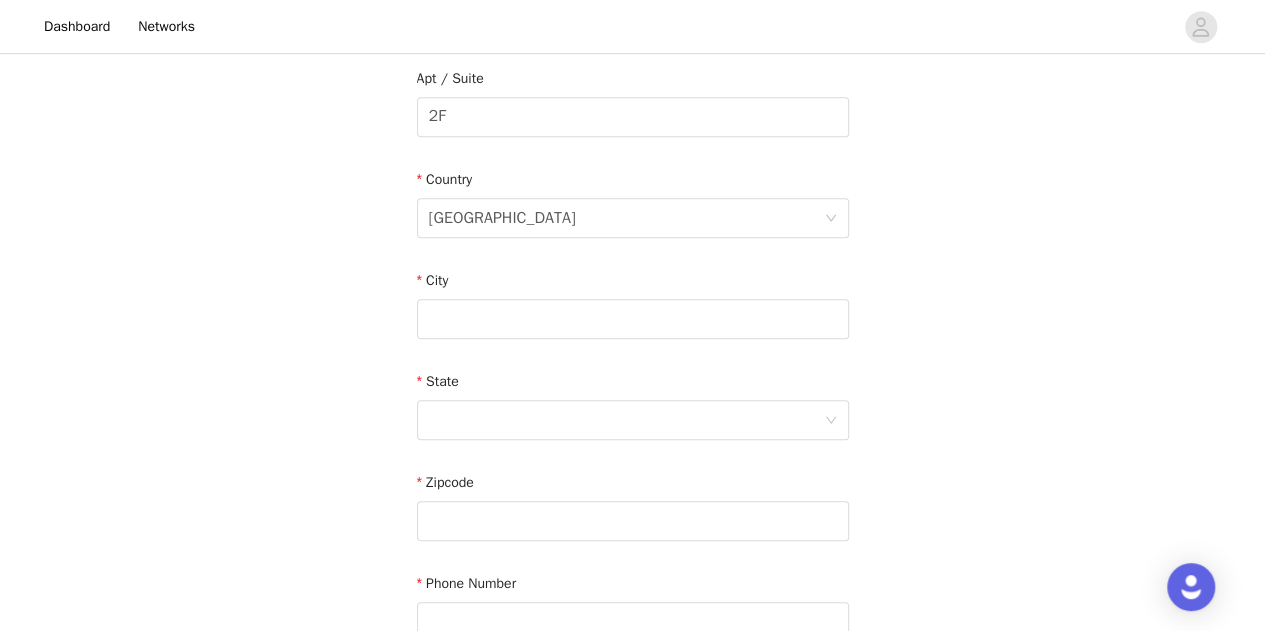 scroll, scrollTop: 527, scrollLeft: 0, axis: vertical 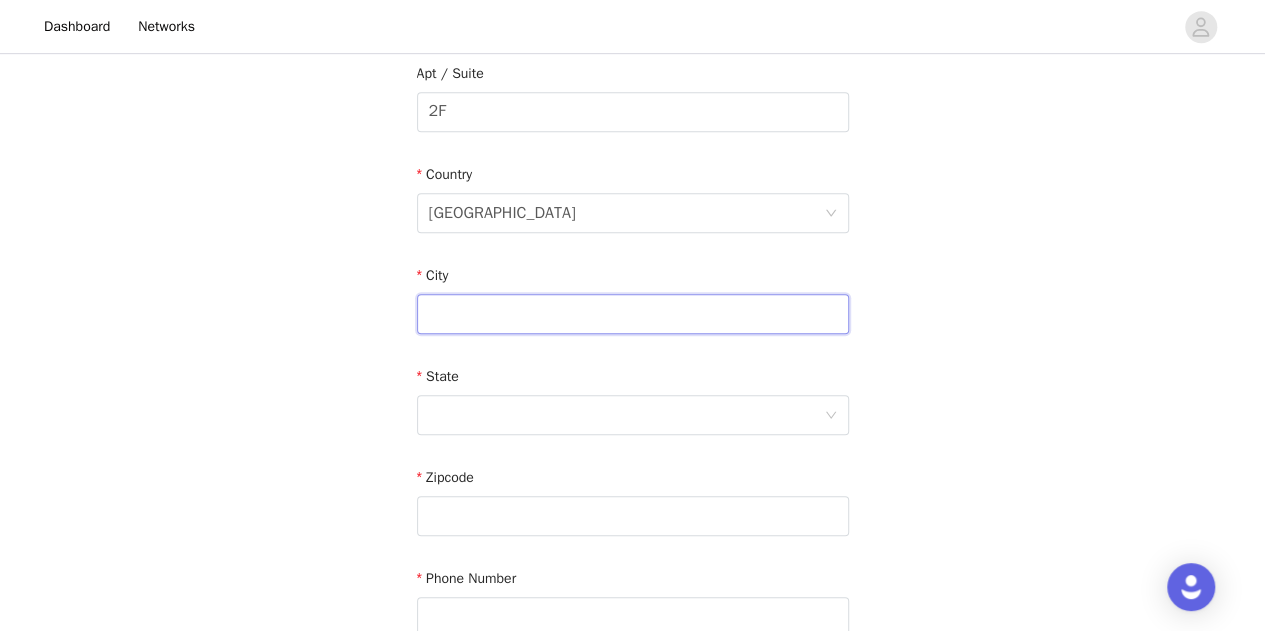 click at bounding box center [633, 314] 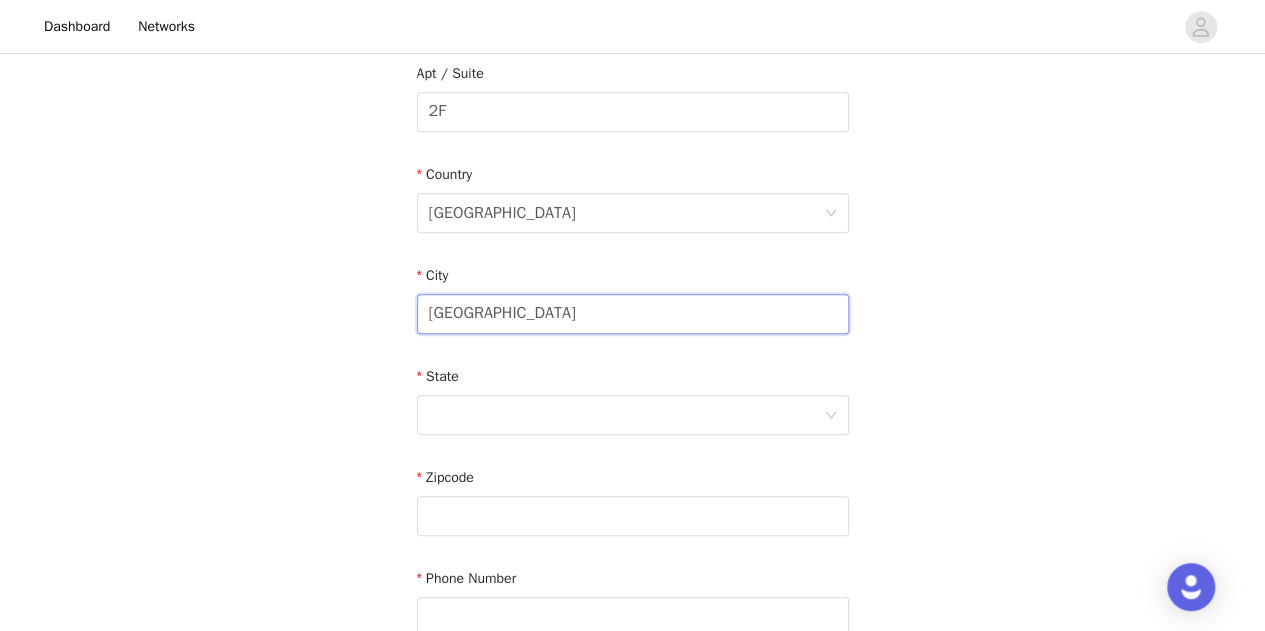 type on "[GEOGRAPHIC_DATA]" 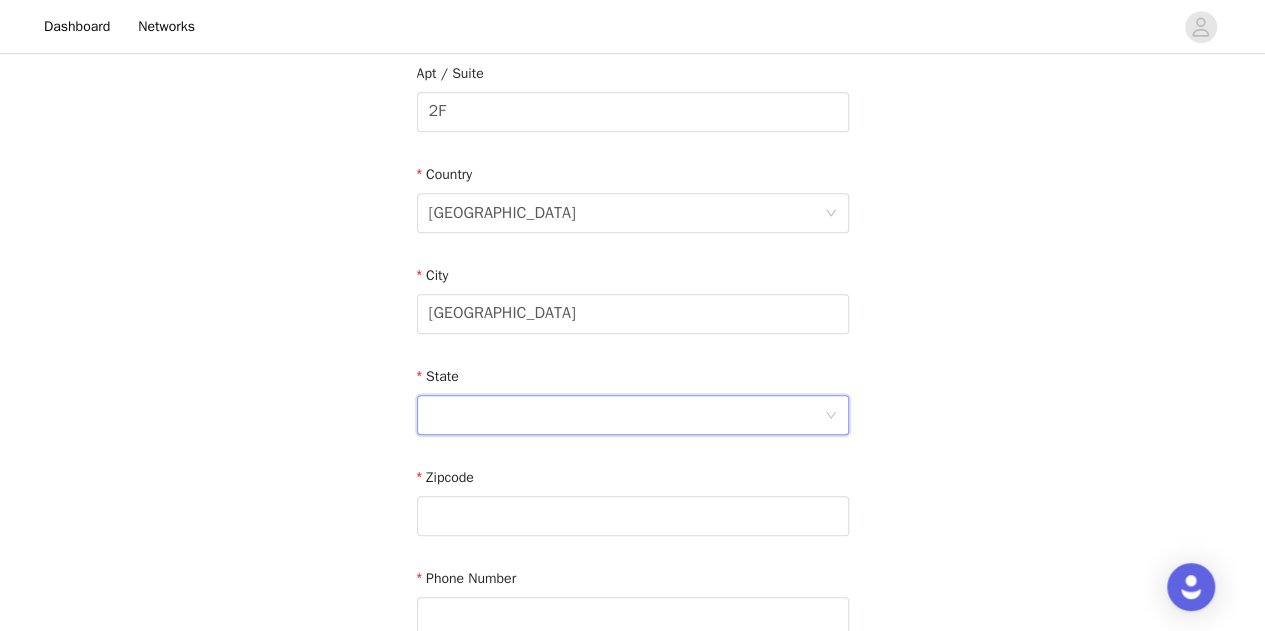 click at bounding box center (626, 415) 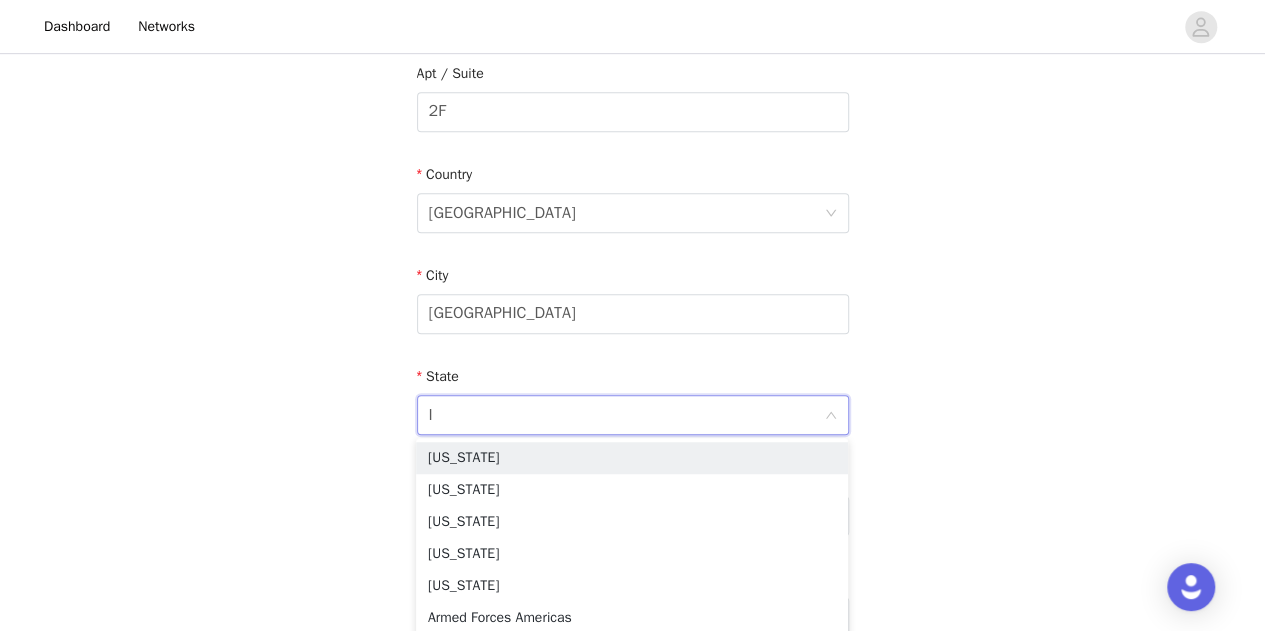 type on "IL" 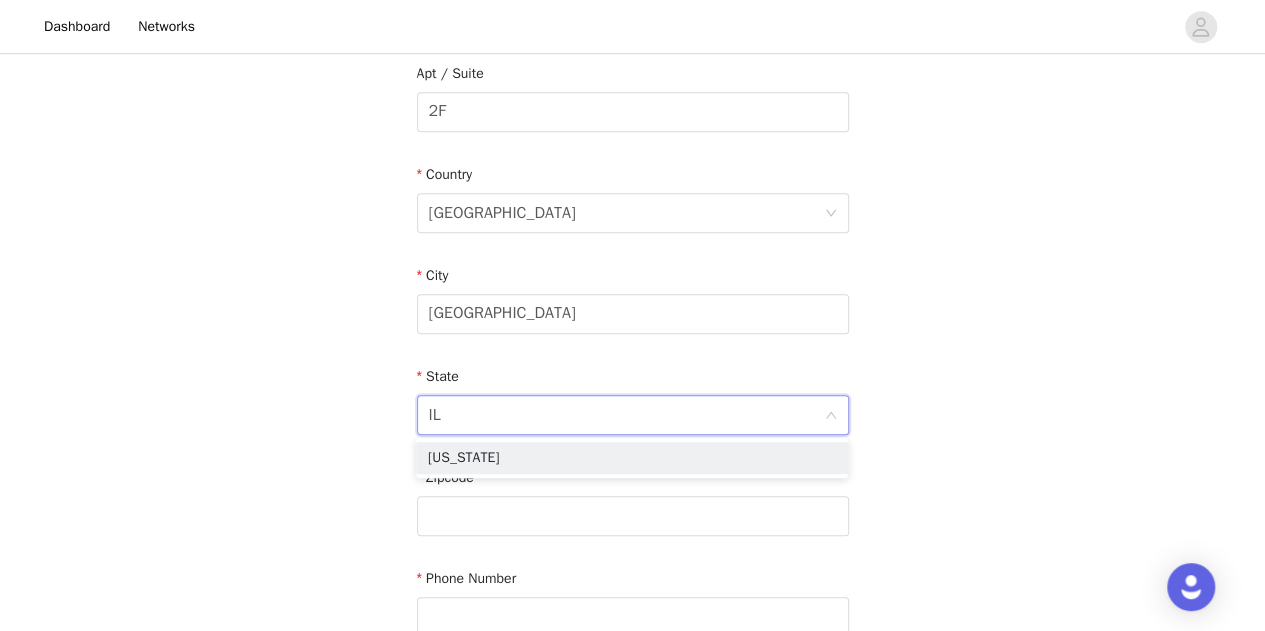 click on "[US_STATE]" at bounding box center [632, 458] 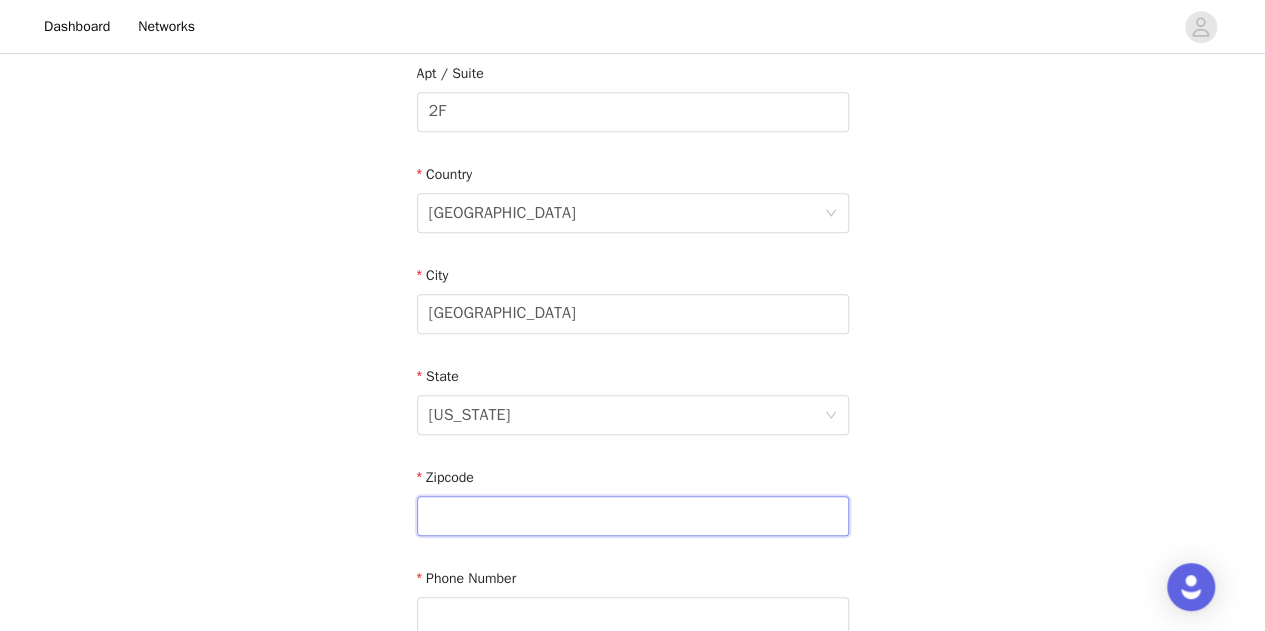 click at bounding box center [633, 516] 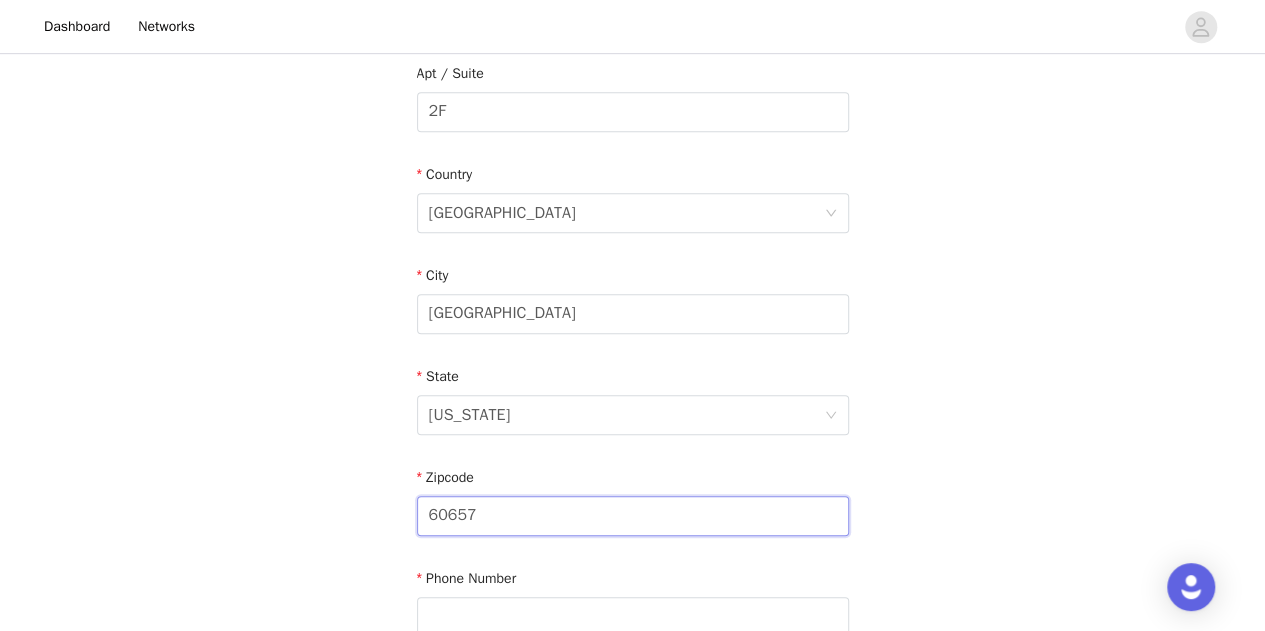 scroll, scrollTop: 732, scrollLeft: 0, axis: vertical 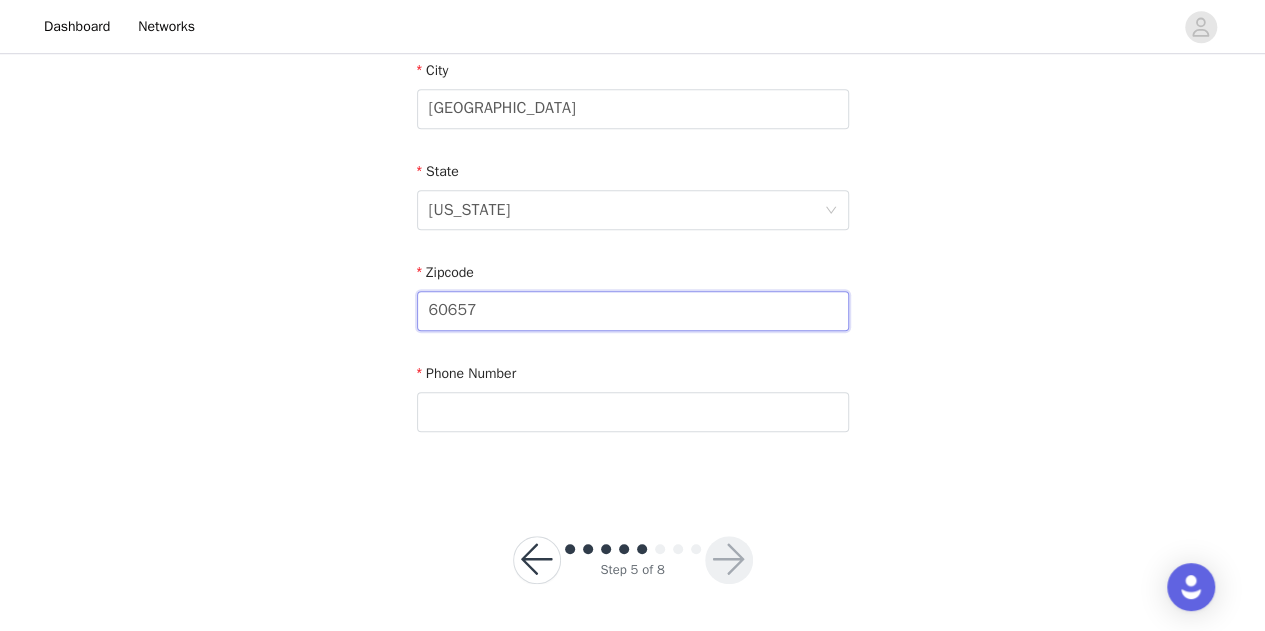 type on "60657" 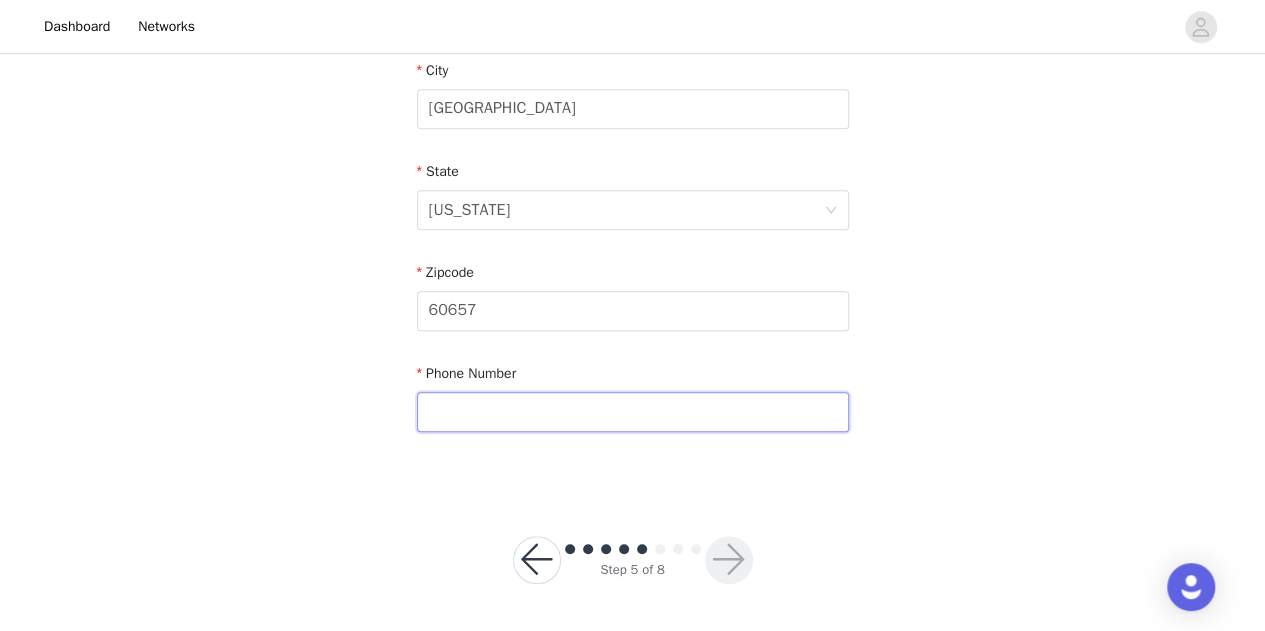 click at bounding box center (633, 412) 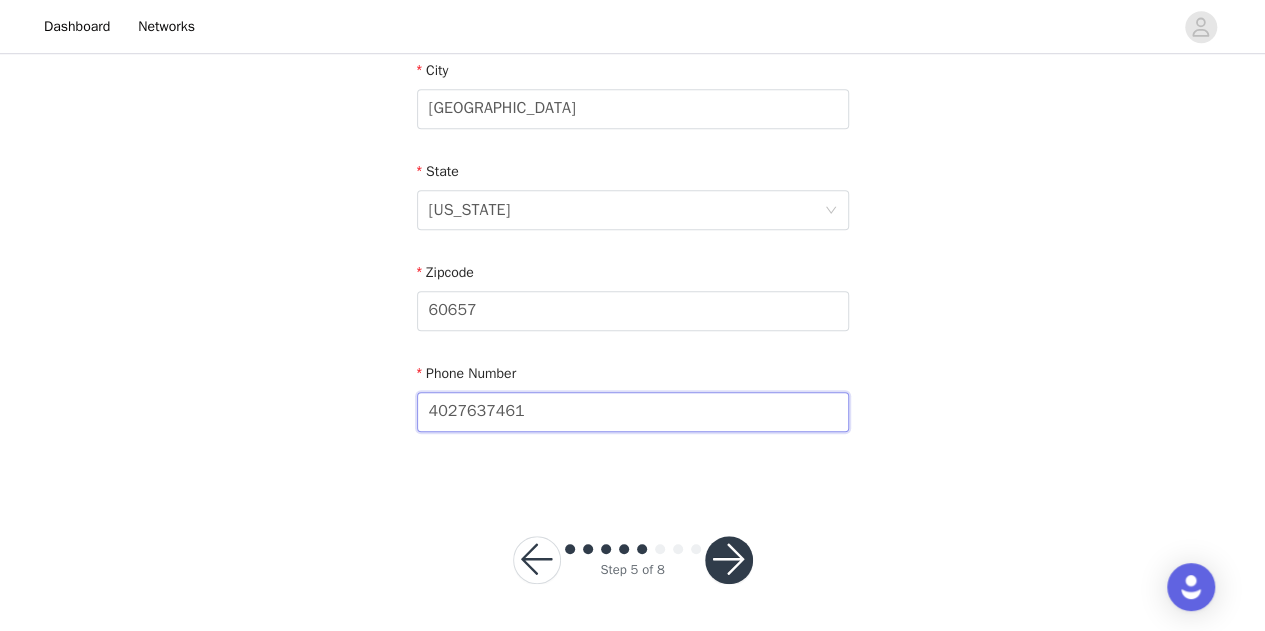 type on "4027637461" 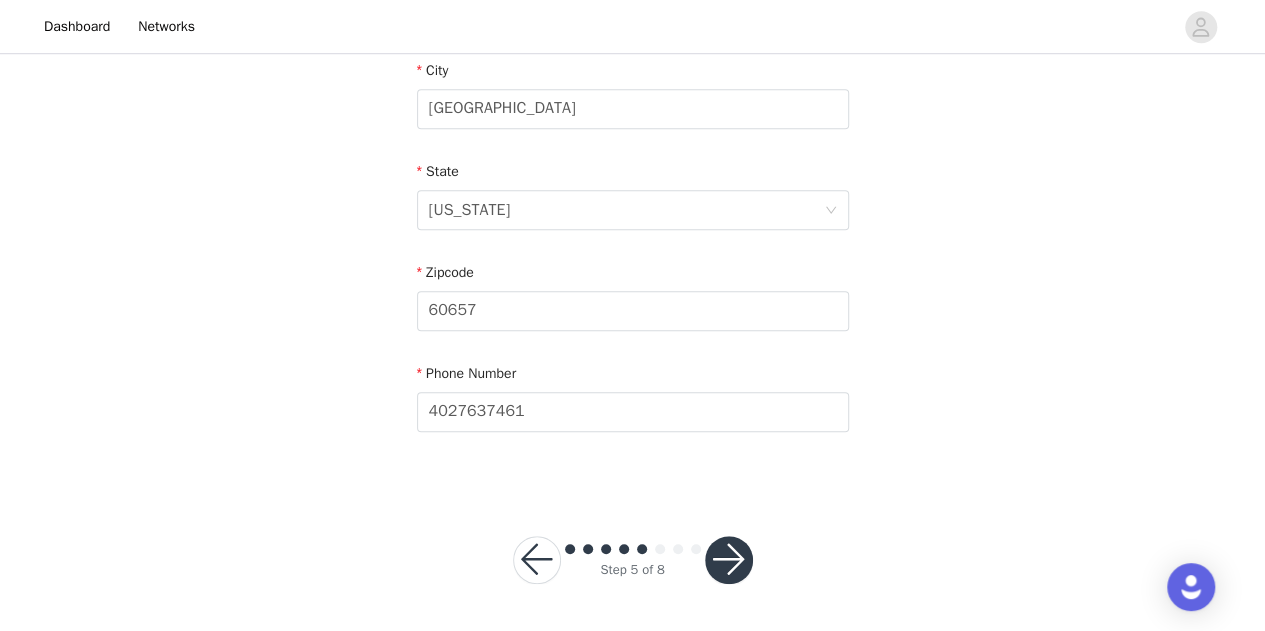 click at bounding box center [729, 560] 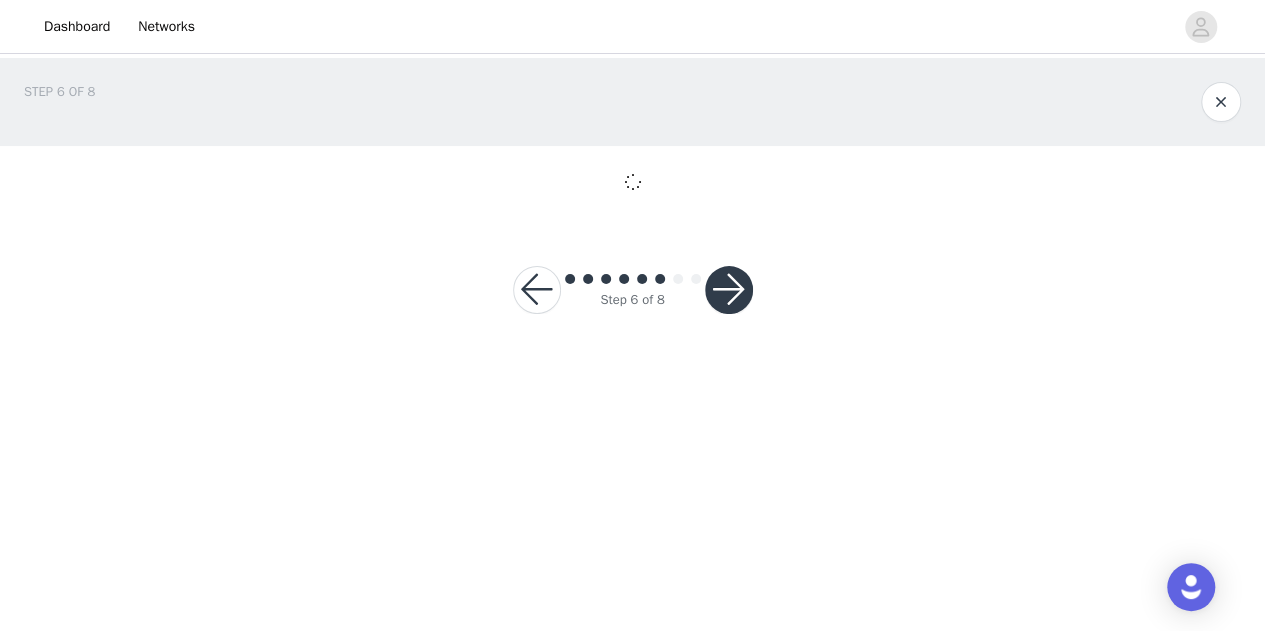 scroll, scrollTop: 0, scrollLeft: 0, axis: both 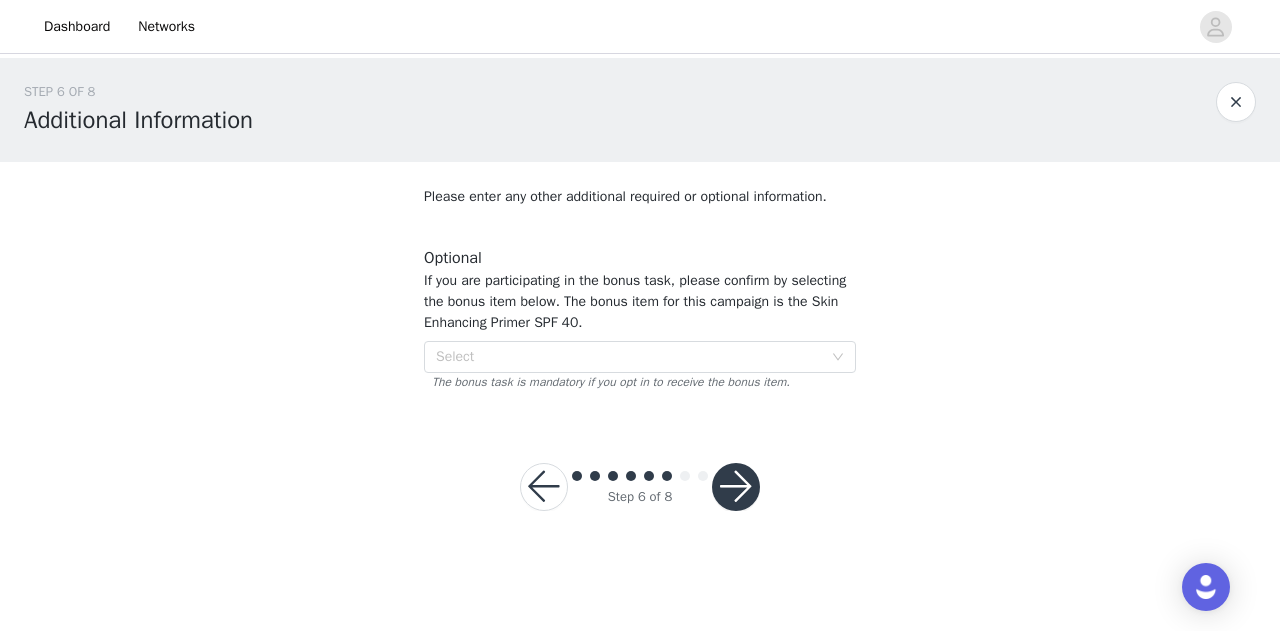 click 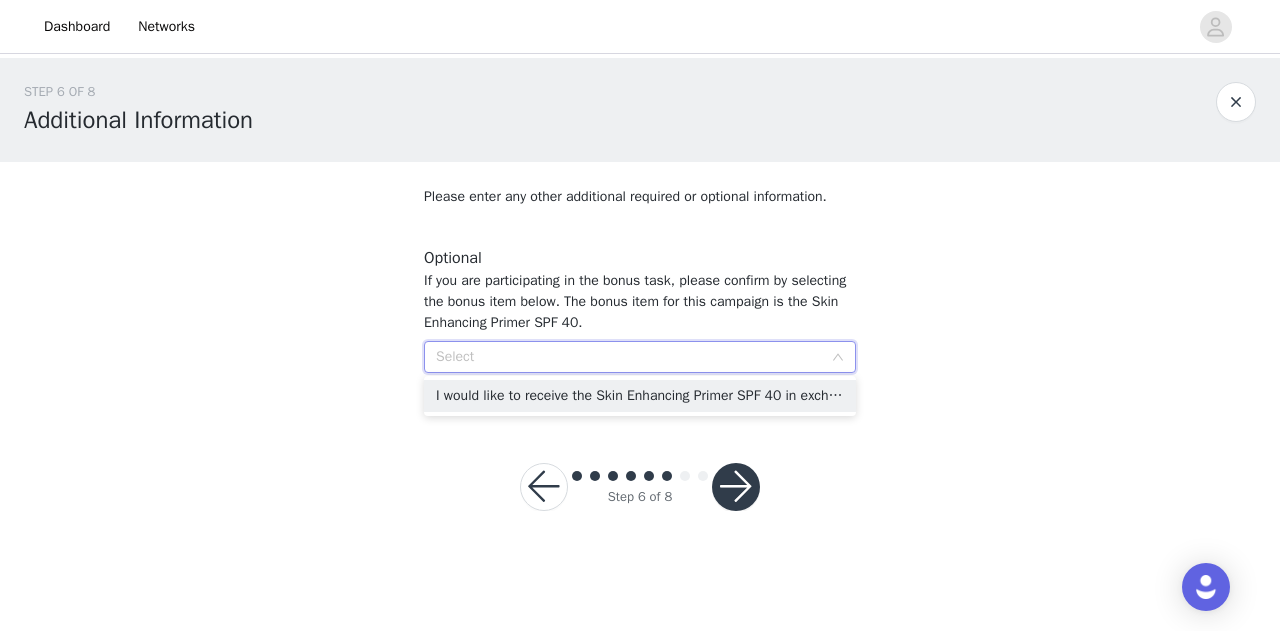 click on "I would like to receive the Skin Enhancing Primer SPF 40 in exchange for participation in the bonus task." at bounding box center (640, 396) 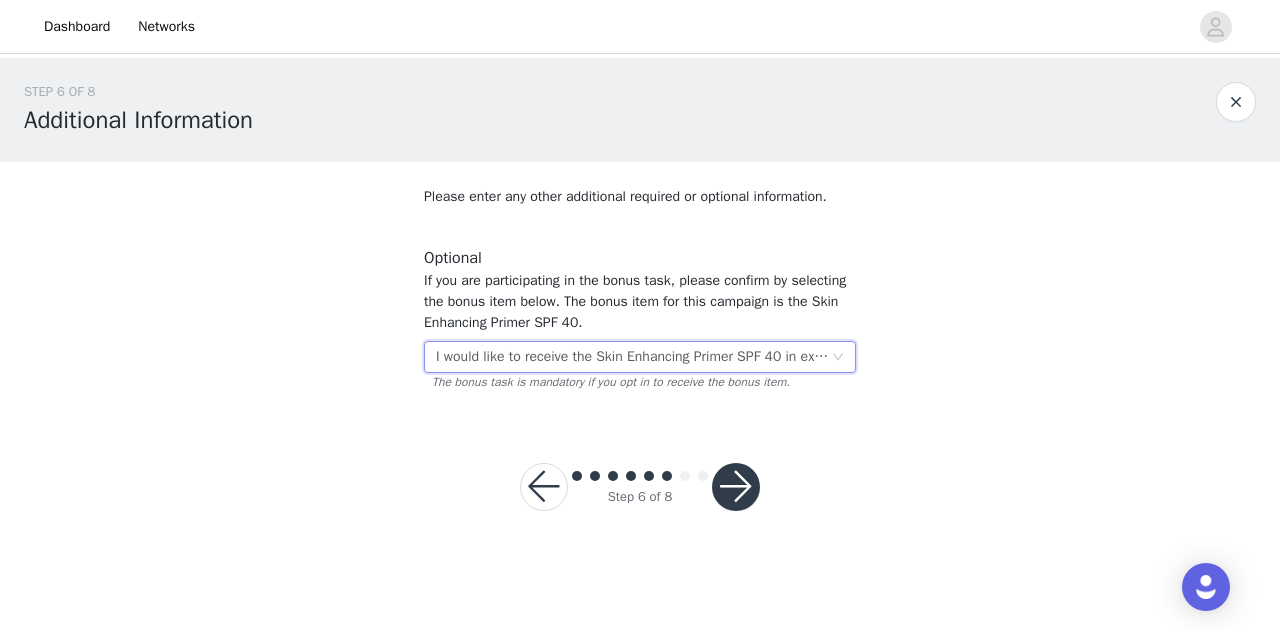 click at bounding box center [736, 487] 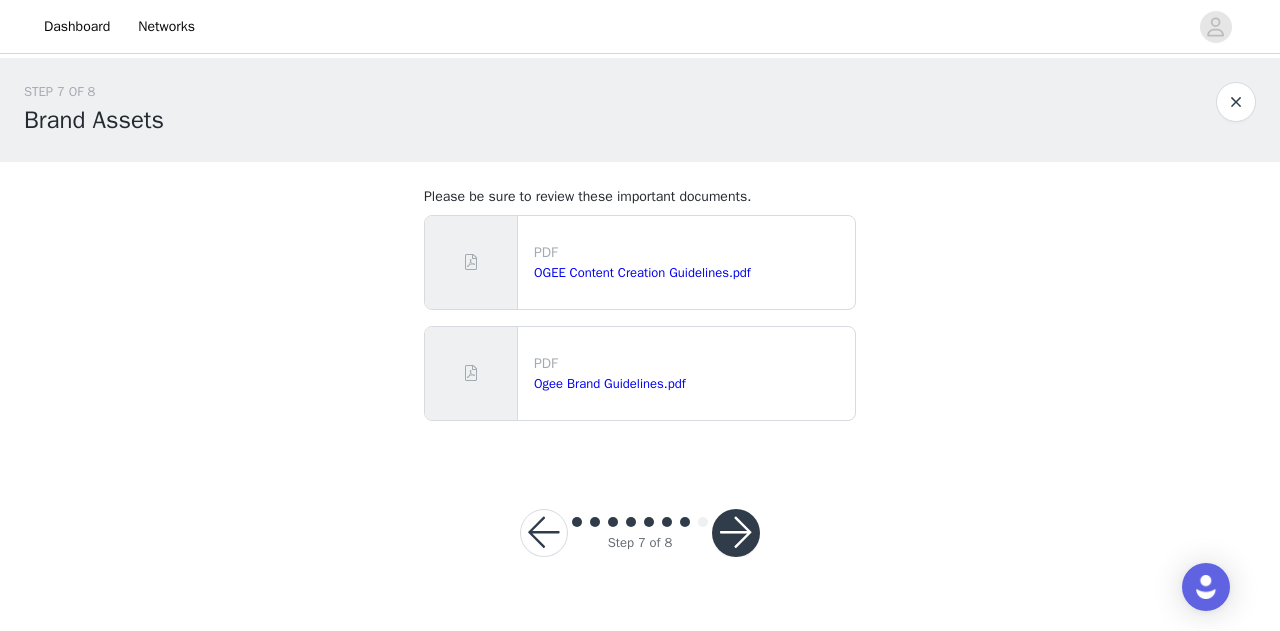 click at bounding box center [736, 533] 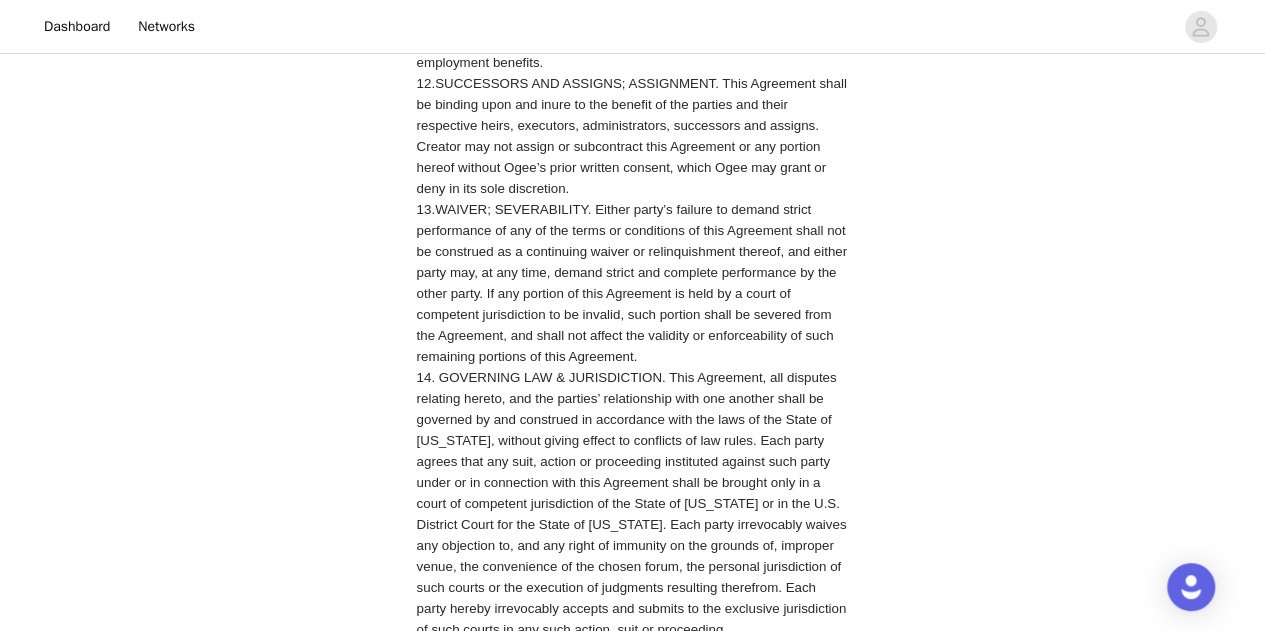 scroll, scrollTop: 3990, scrollLeft: 0, axis: vertical 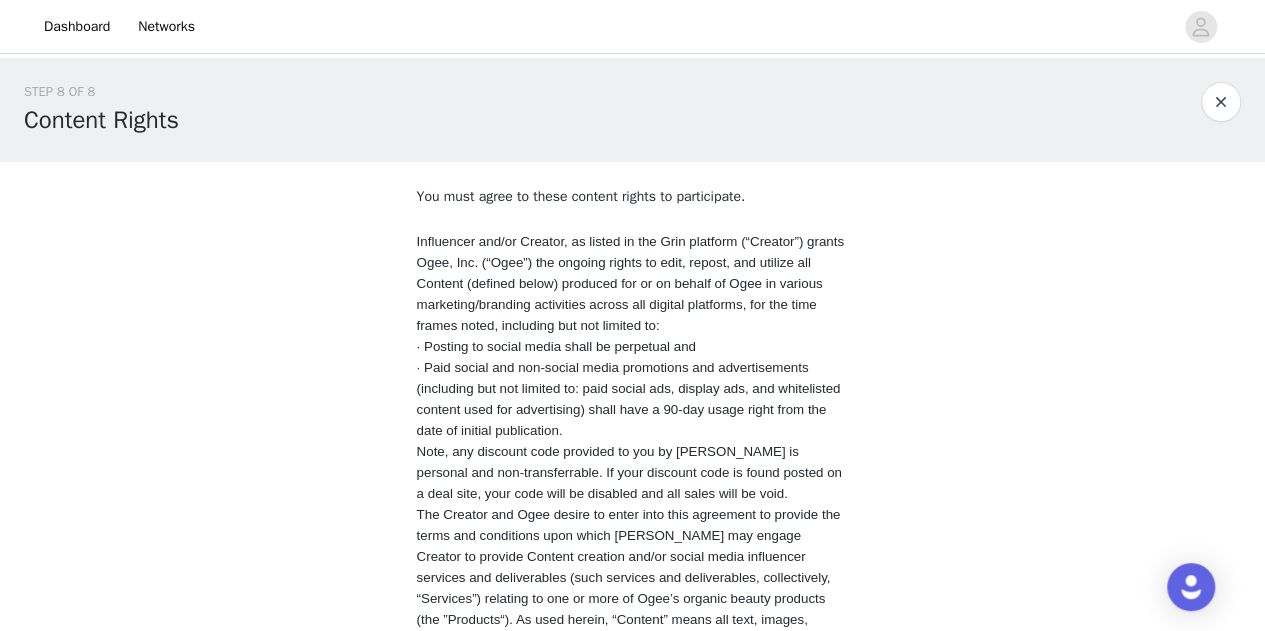 drag, startPoint x: 690, startPoint y: 351, endPoint x: 6, endPoint y: 127, distance: 719.7444 